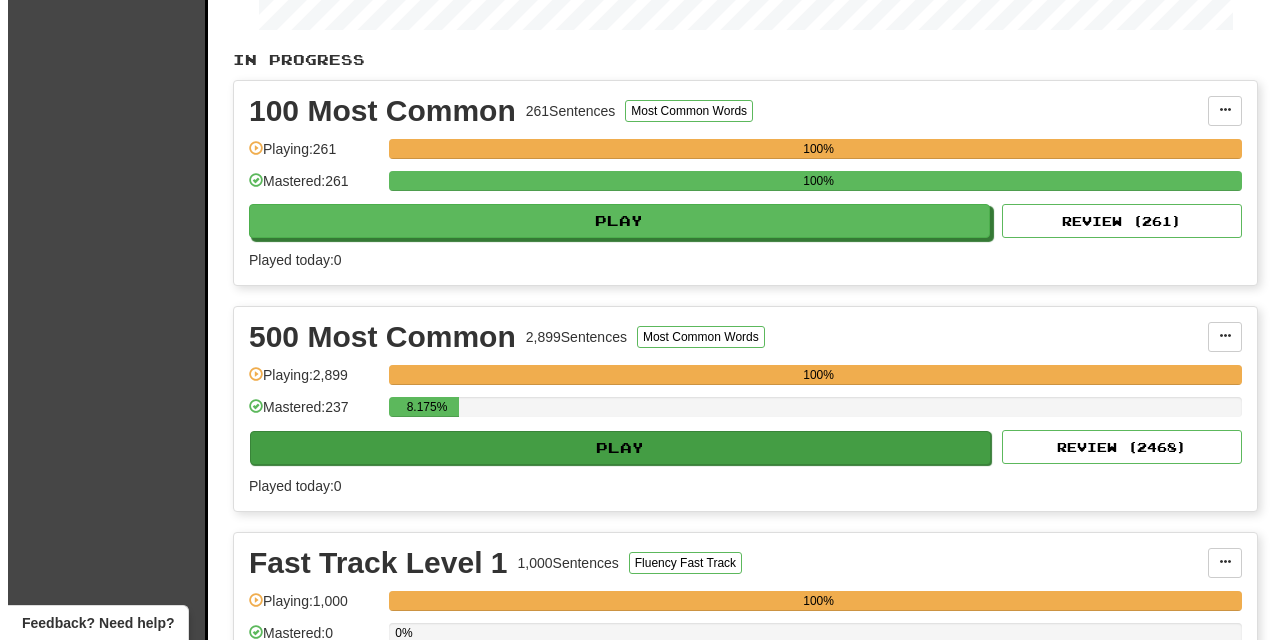 scroll, scrollTop: 529, scrollLeft: 0, axis: vertical 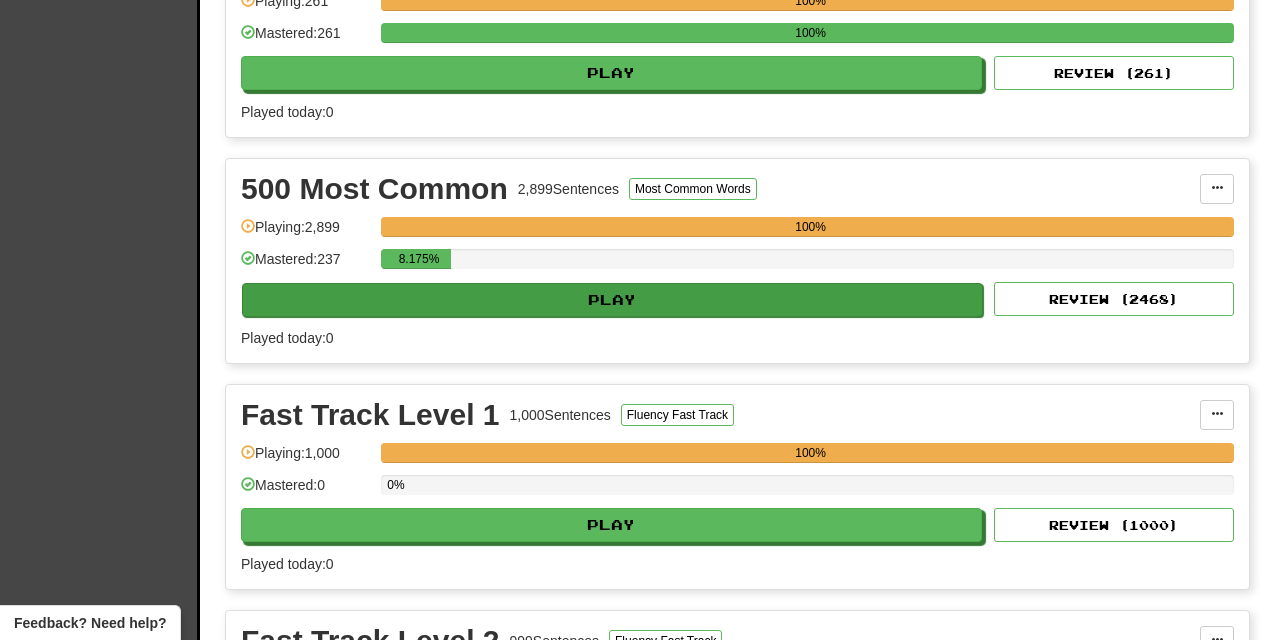 click on "Play" at bounding box center [612, 300] 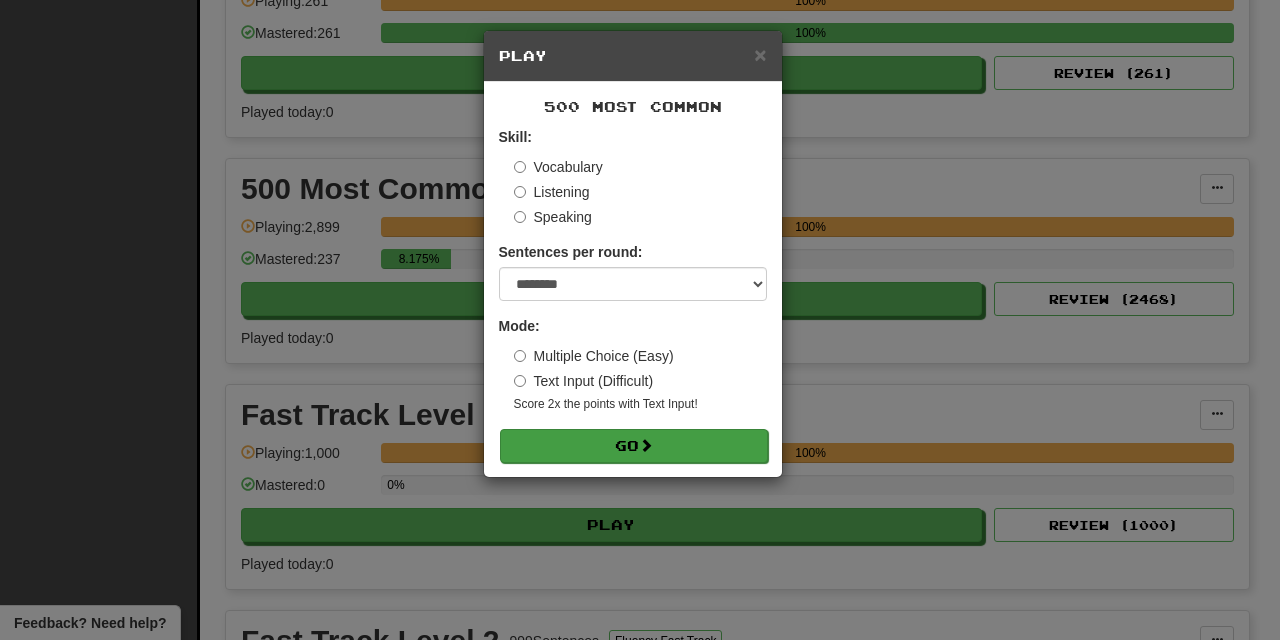 click on "Go" at bounding box center (634, 446) 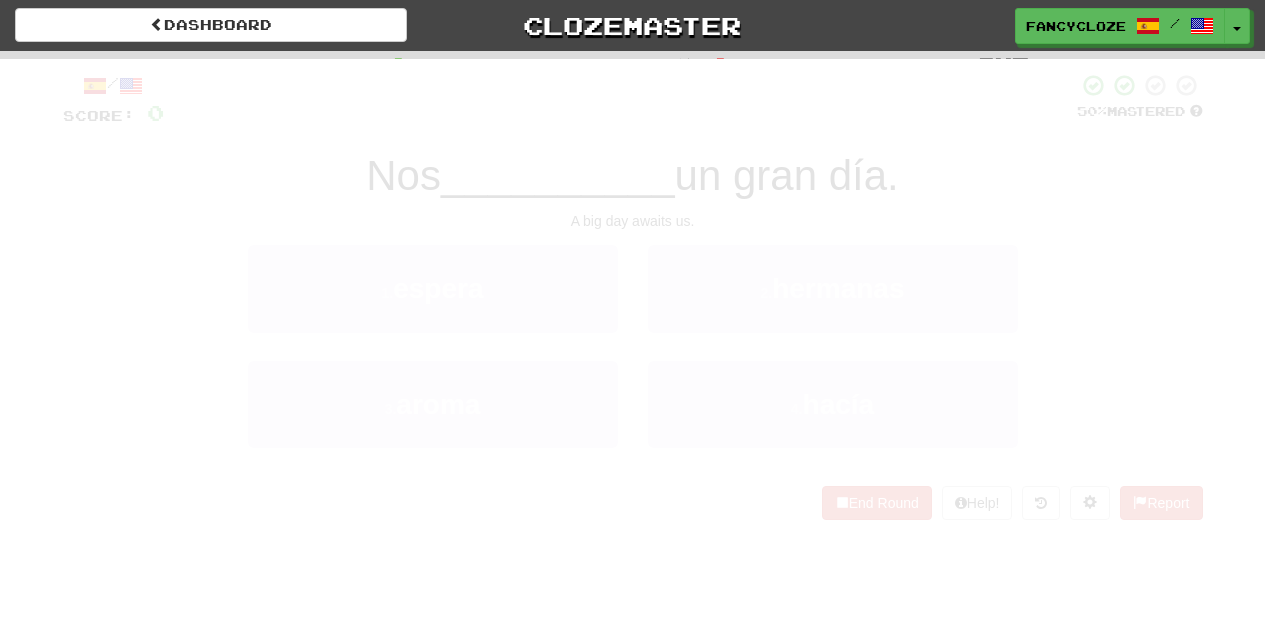 scroll, scrollTop: 0, scrollLeft: 0, axis: both 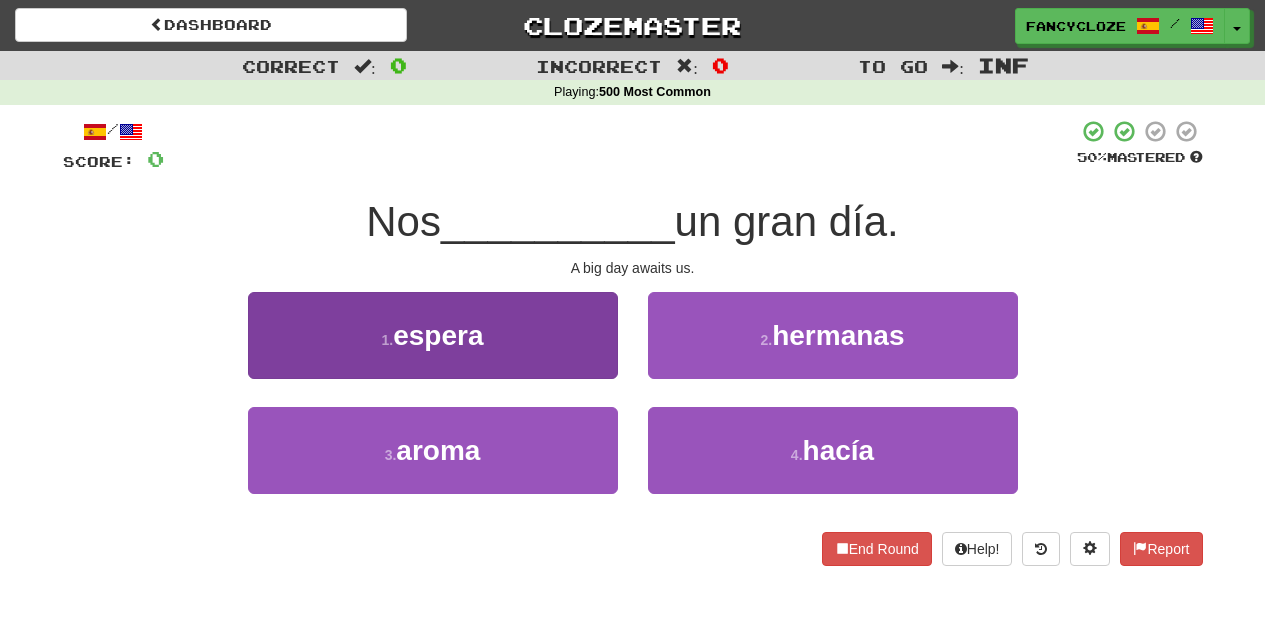 click on "1 .  espera" at bounding box center (433, 335) 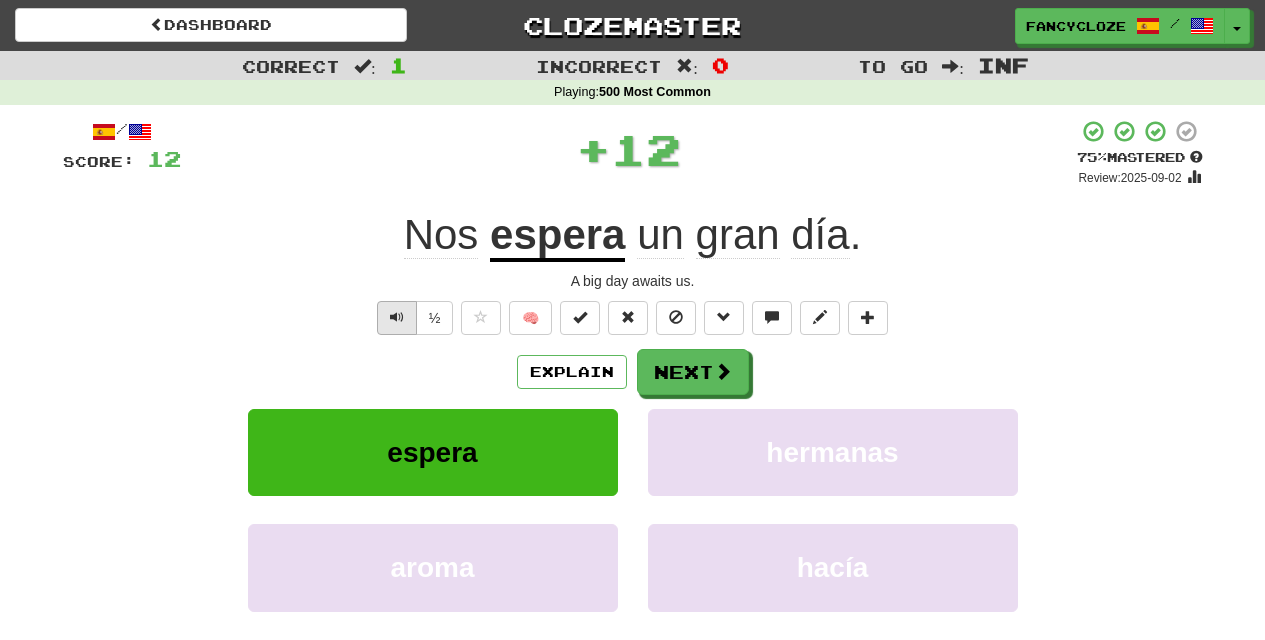 click at bounding box center [397, 317] 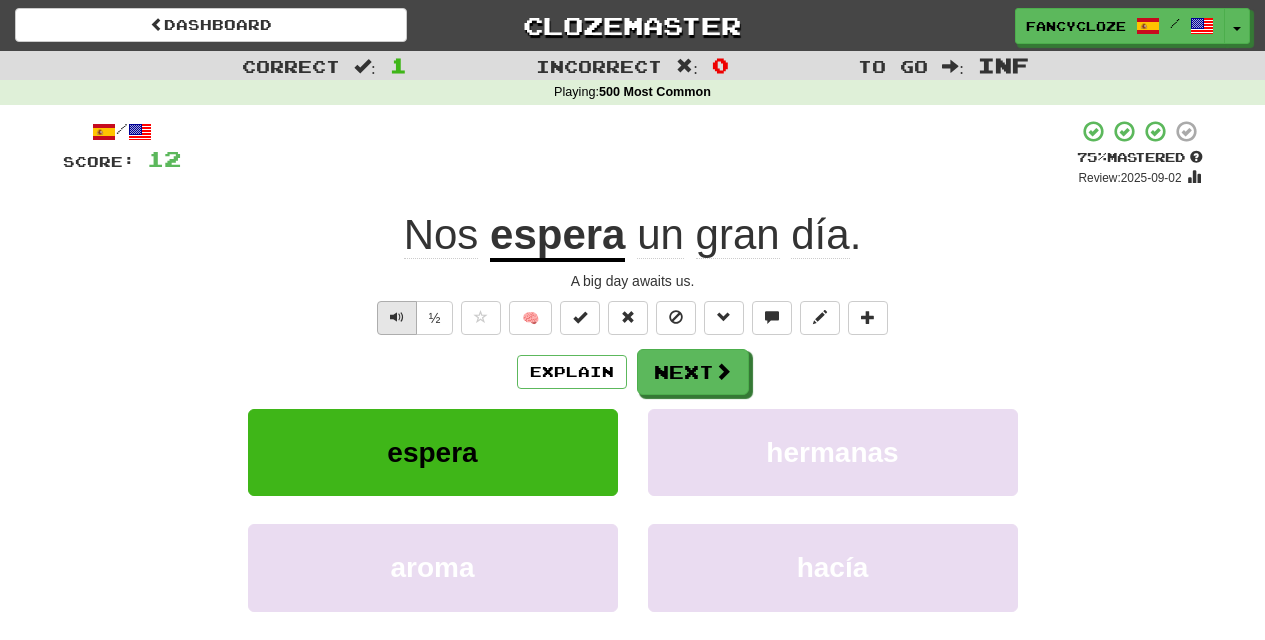 click at bounding box center (397, 317) 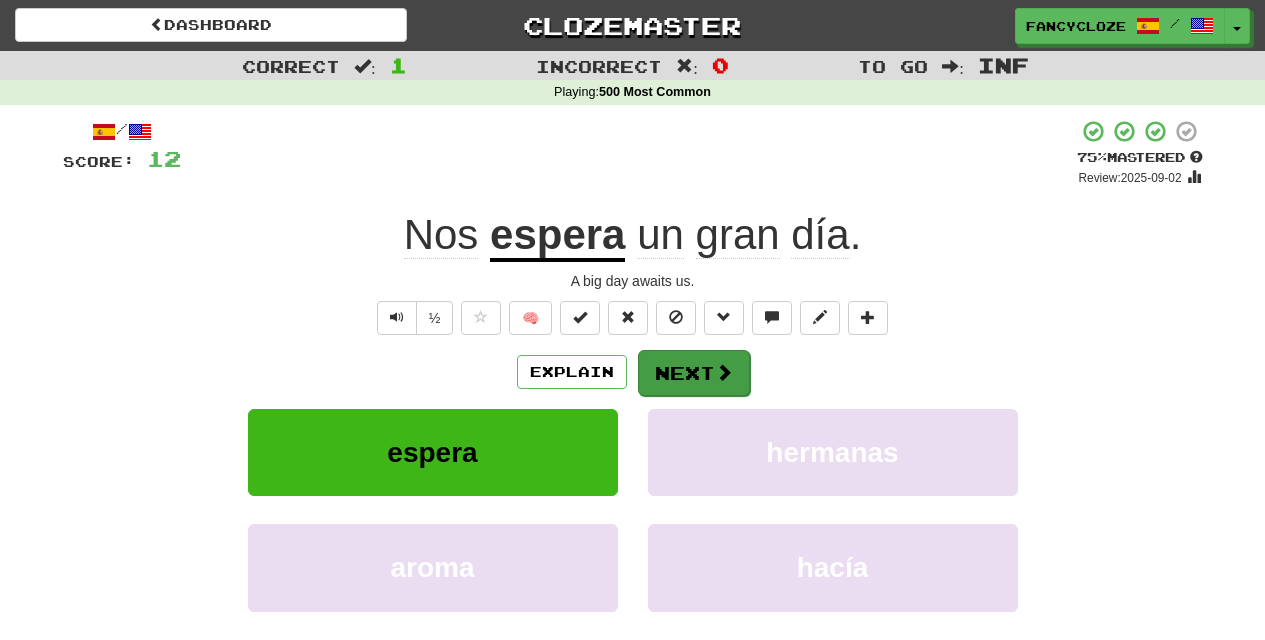 click on "Next" at bounding box center [694, 373] 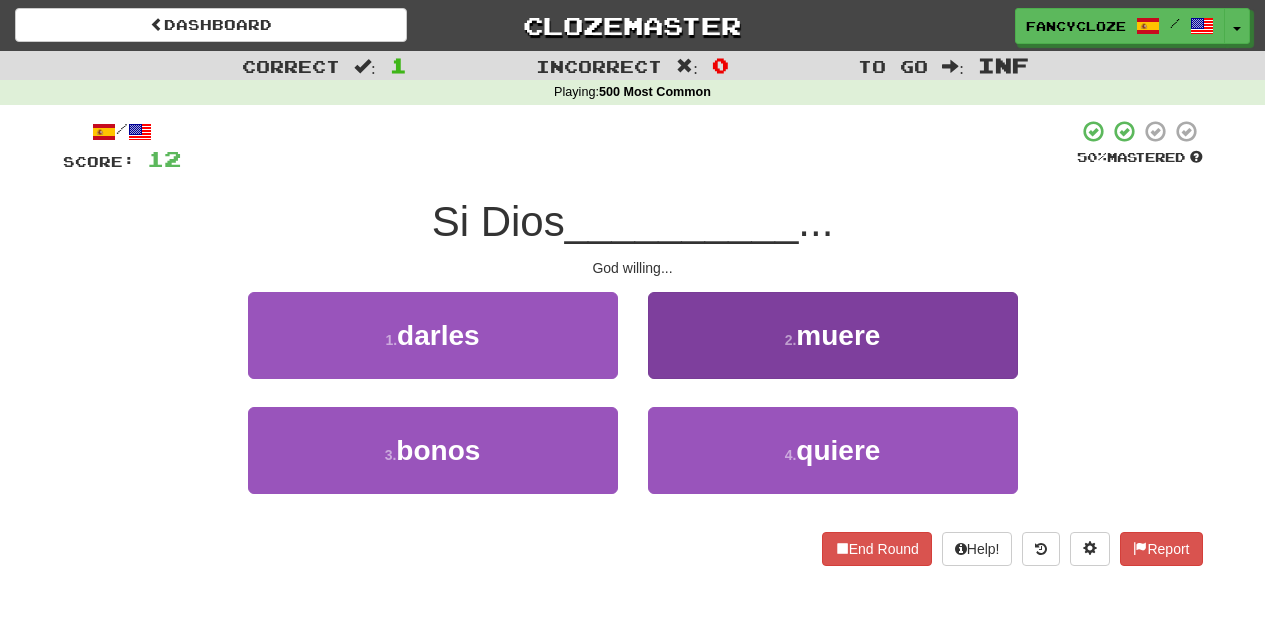 drag, startPoint x: 822, startPoint y: 440, endPoint x: 831, endPoint y: 445, distance: 10.29563 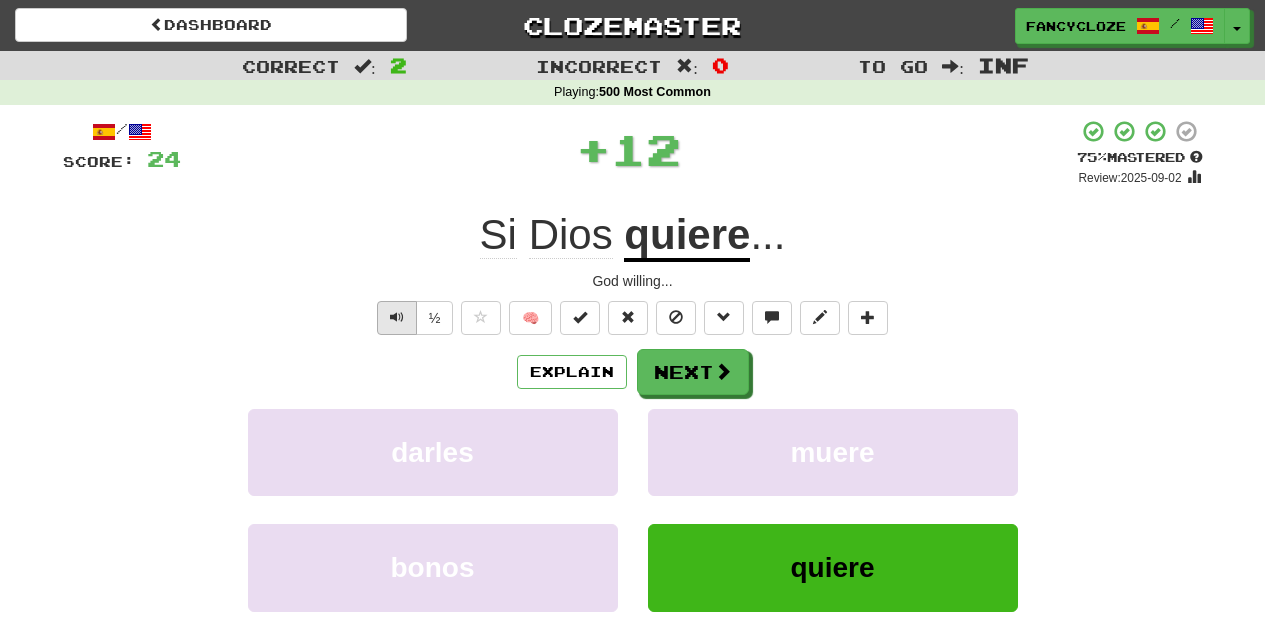 click at bounding box center (397, 317) 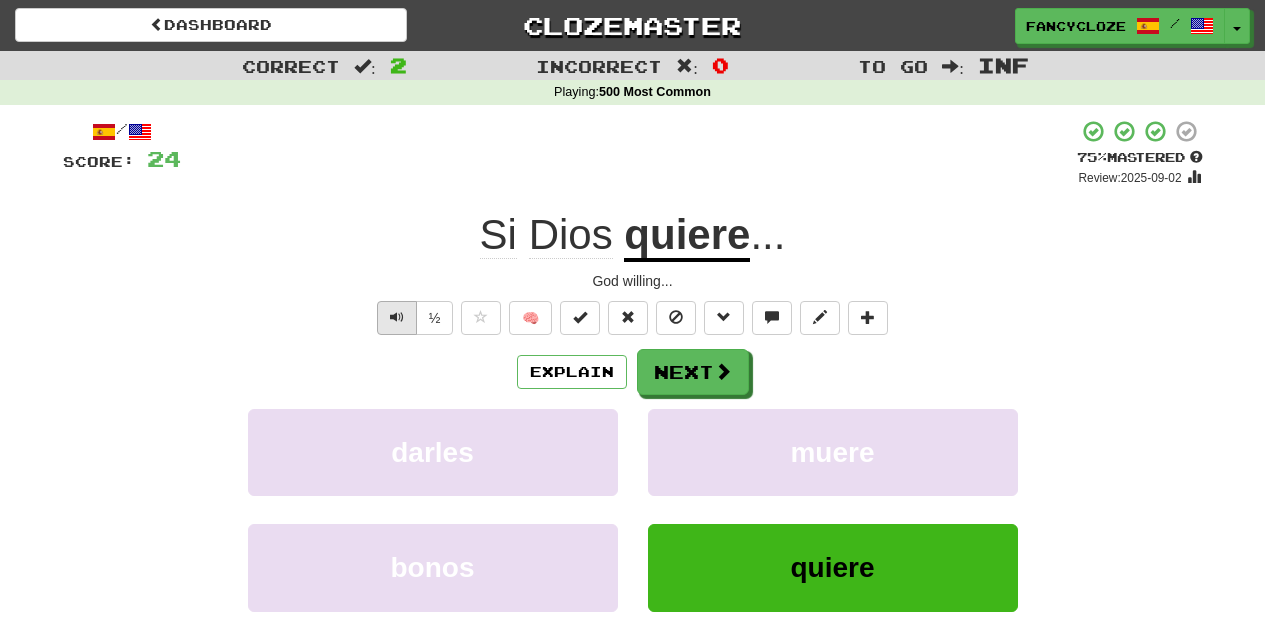 click at bounding box center (397, 317) 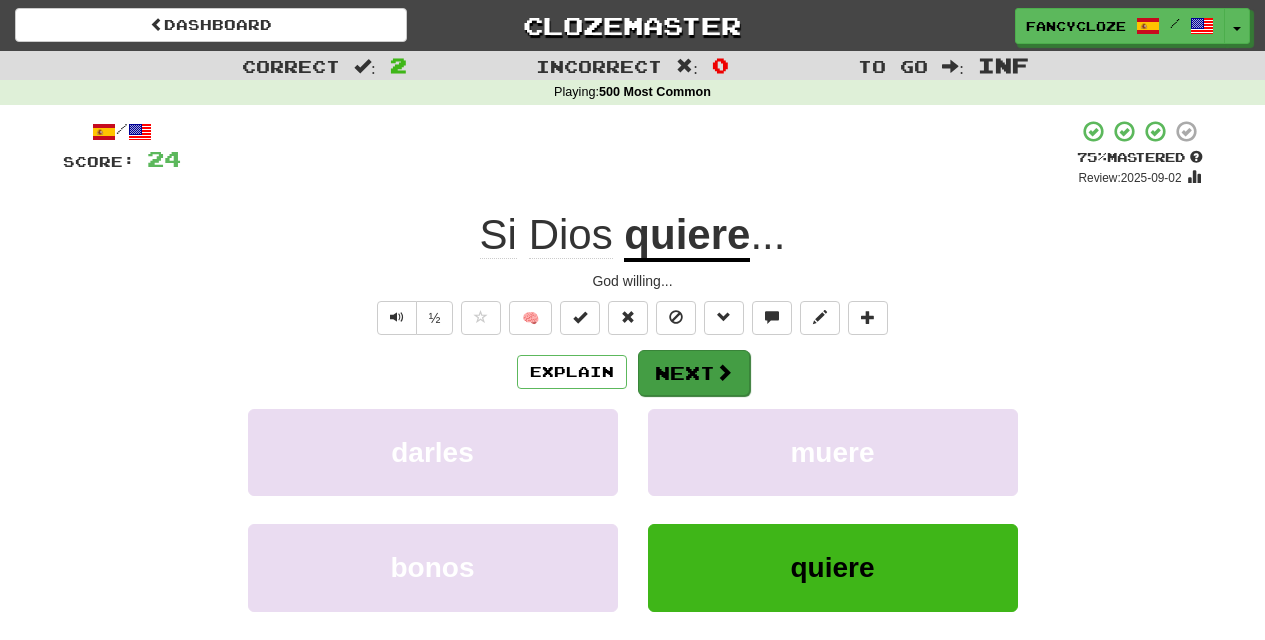 click on "Next" at bounding box center (694, 373) 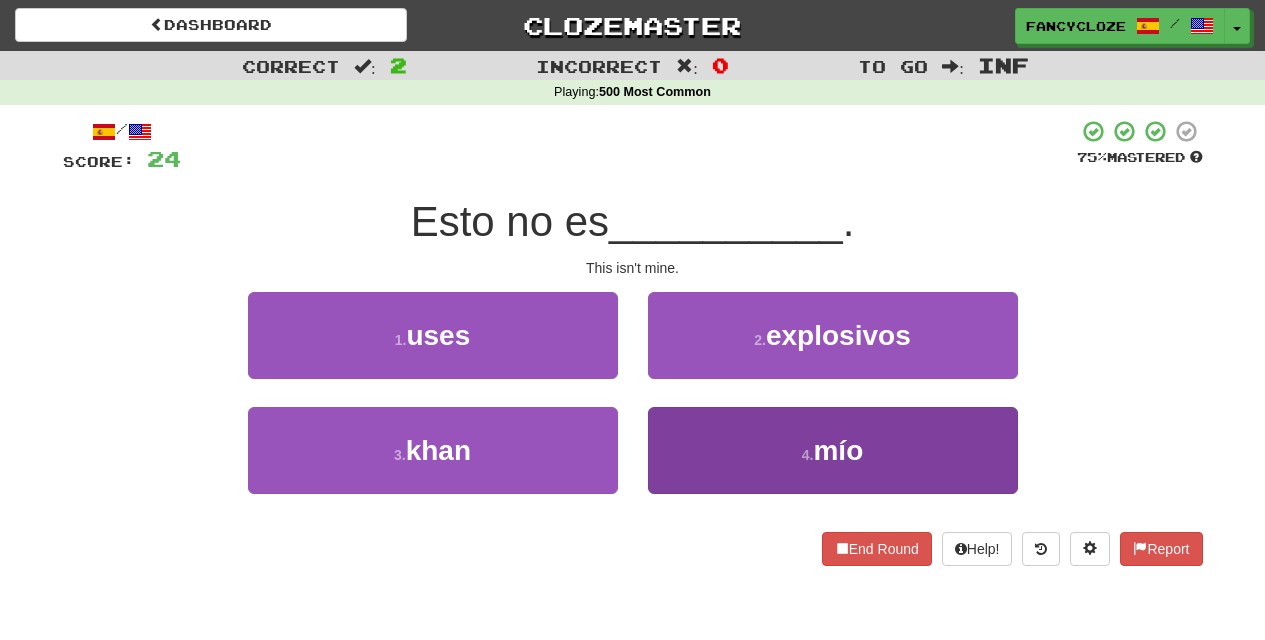 click on "4 .  mío" at bounding box center [833, 450] 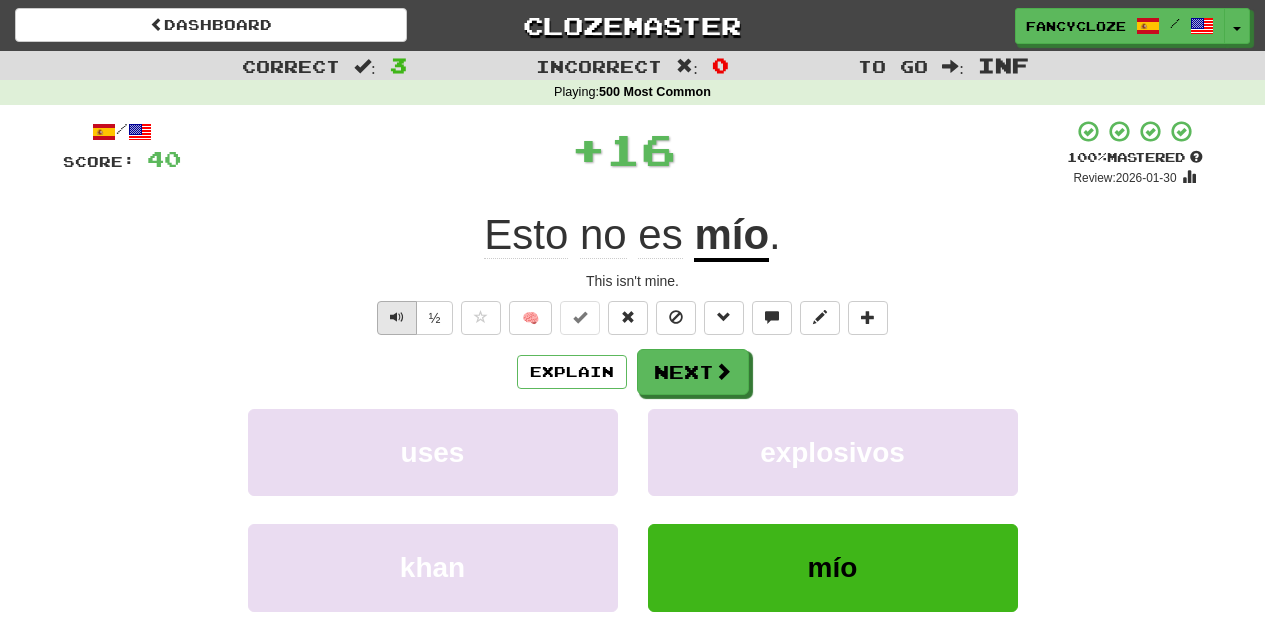 click at bounding box center [397, 317] 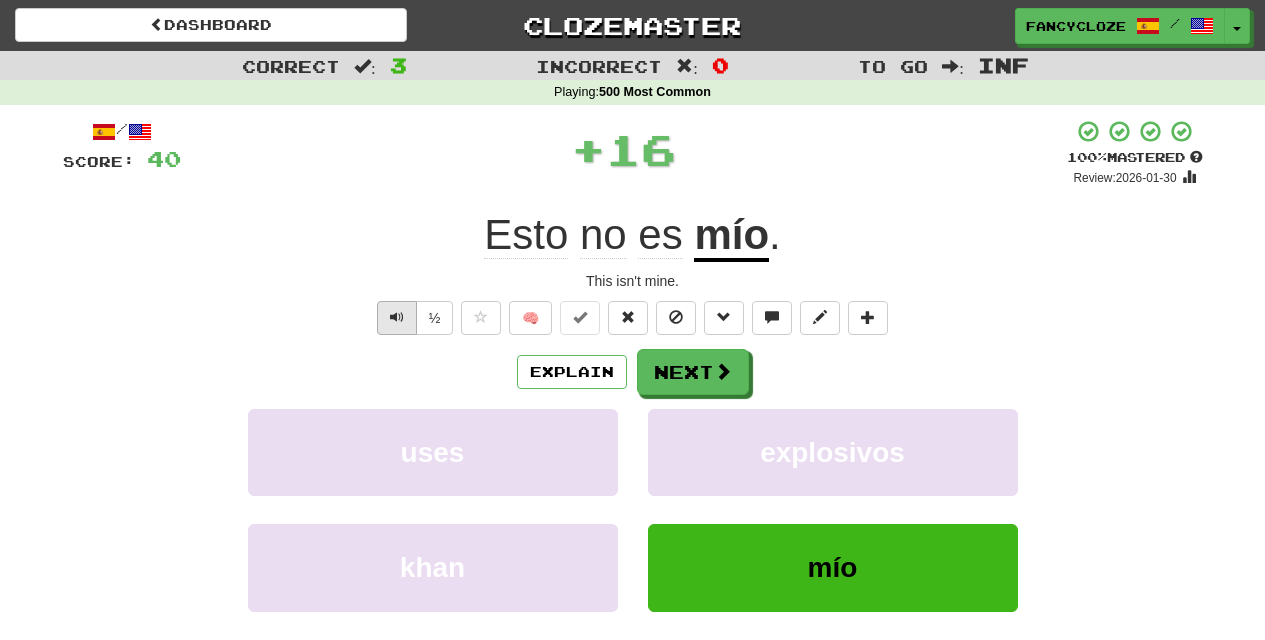 click at bounding box center (397, 317) 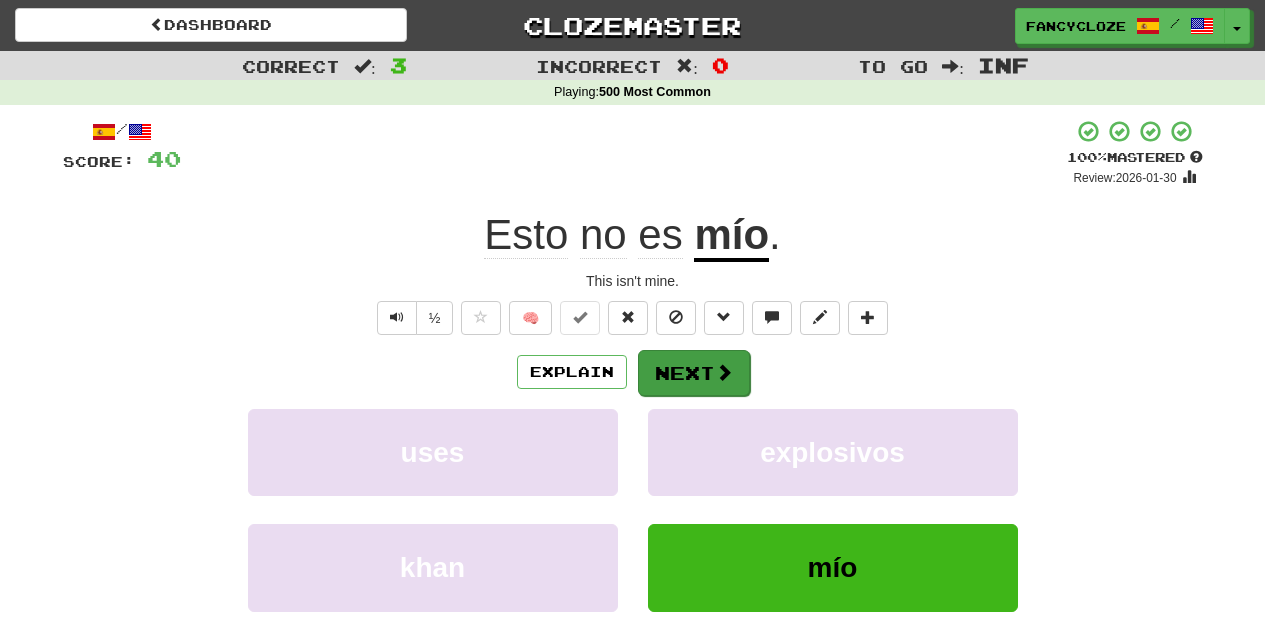 click on "Next" at bounding box center [694, 373] 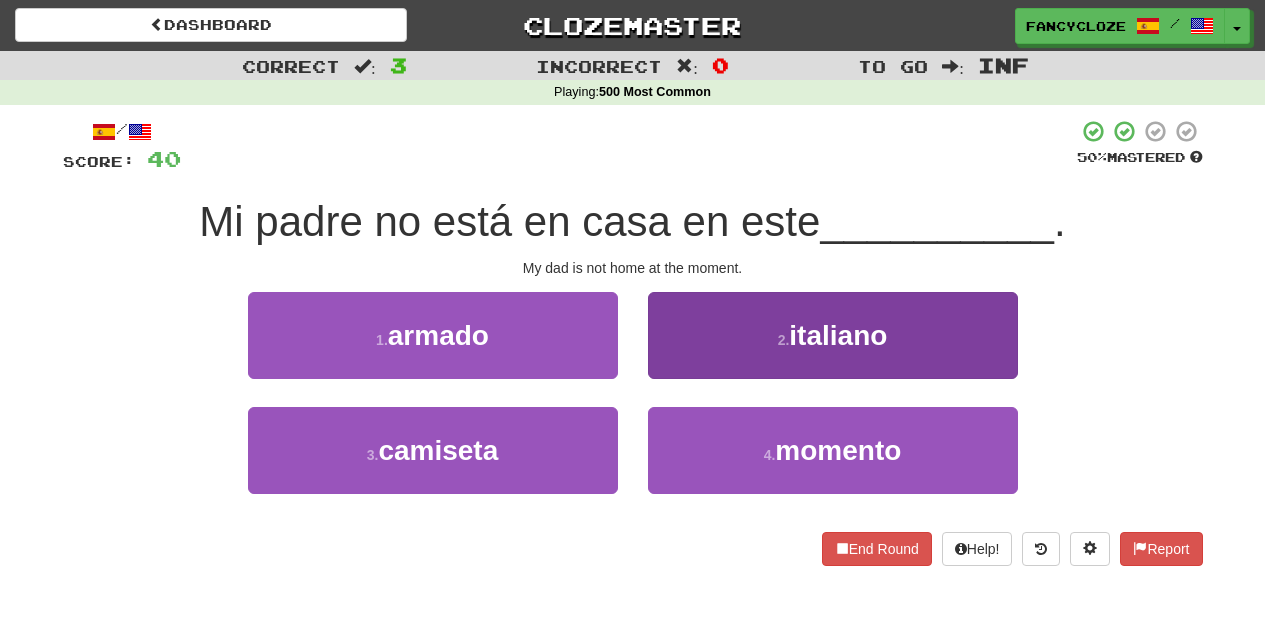 click on "momento" at bounding box center [838, 450] 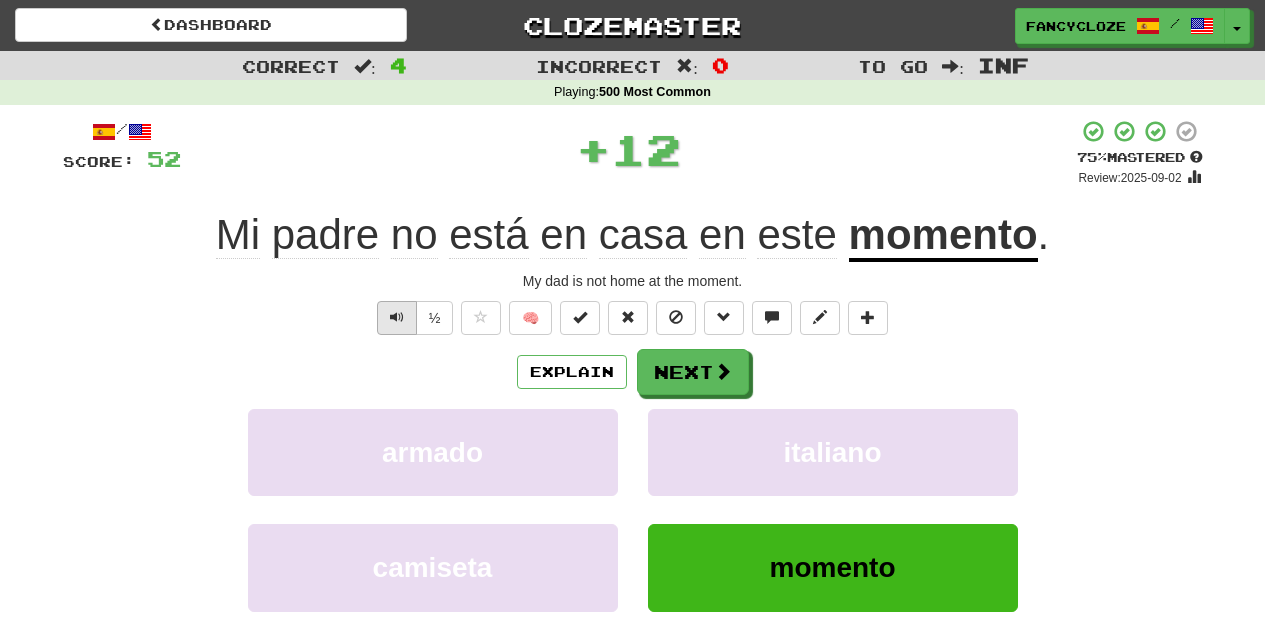 click at bounding box center [397, 317] 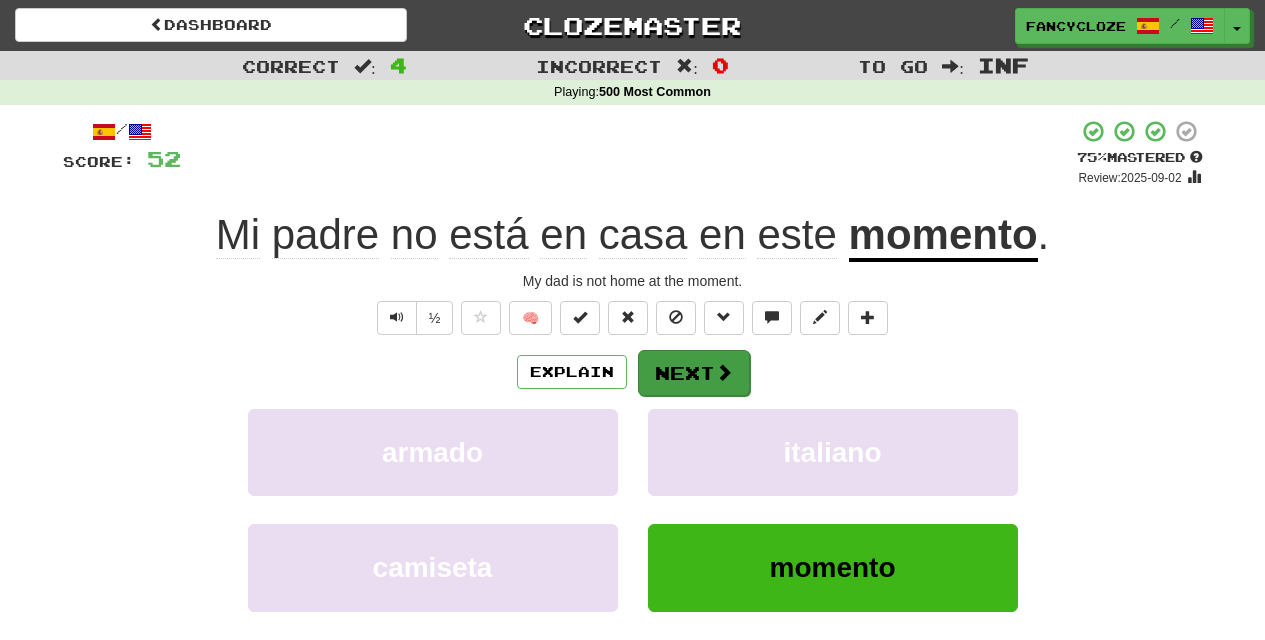 click on "Next" at bounding box center [694, 373] 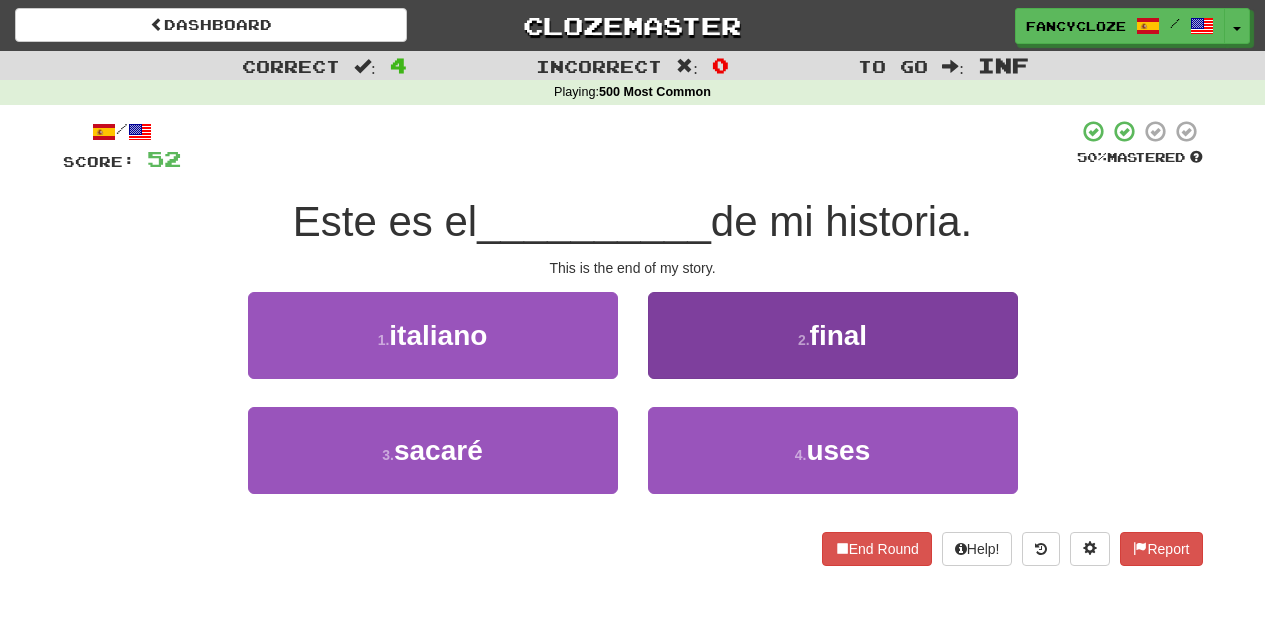 click on "2 .  final" at bounding box center [833, 335] 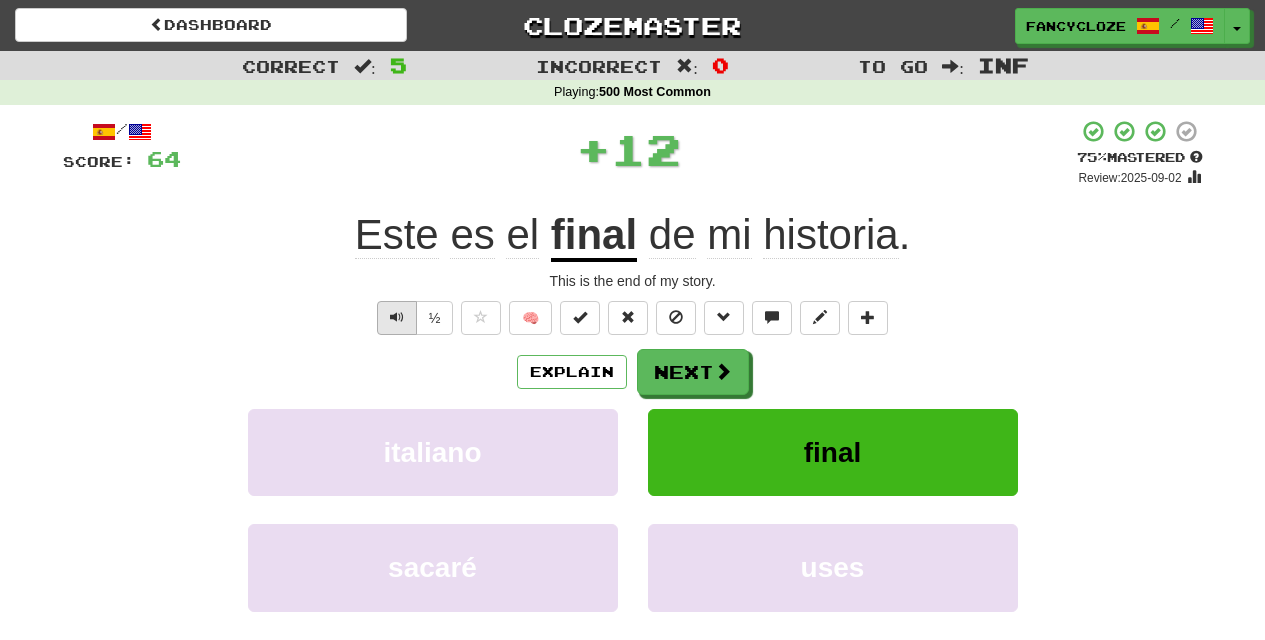 click at bounding box center [397, 317] 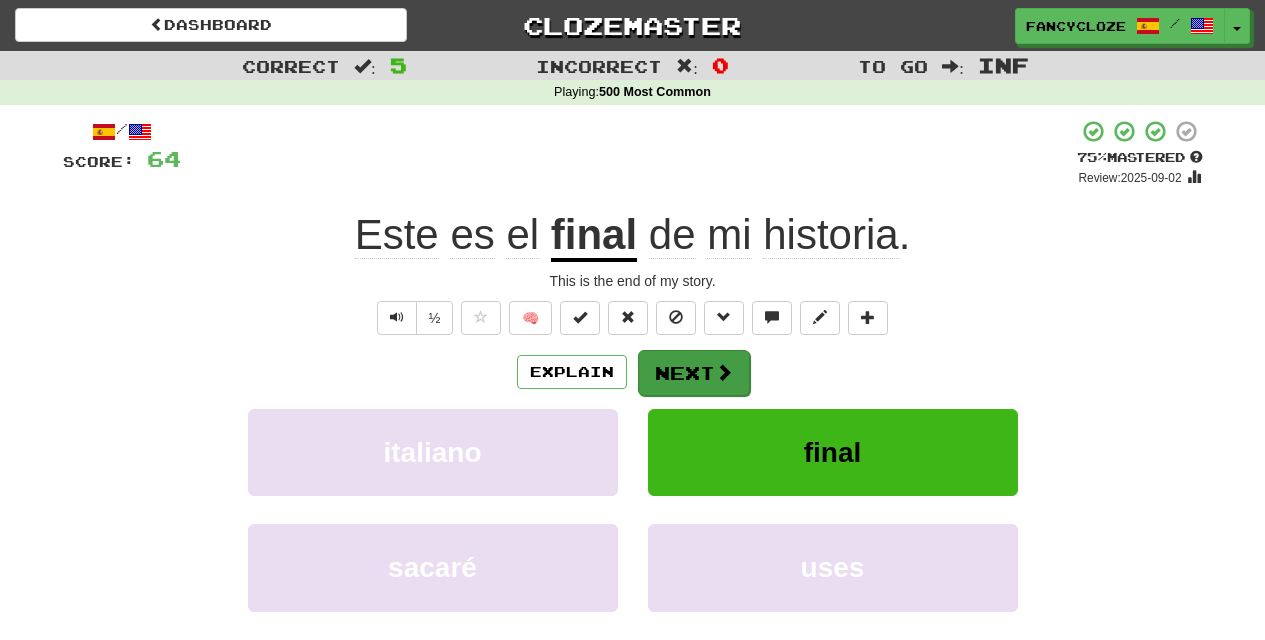 click on "Next" at bounding box center [694, 373] 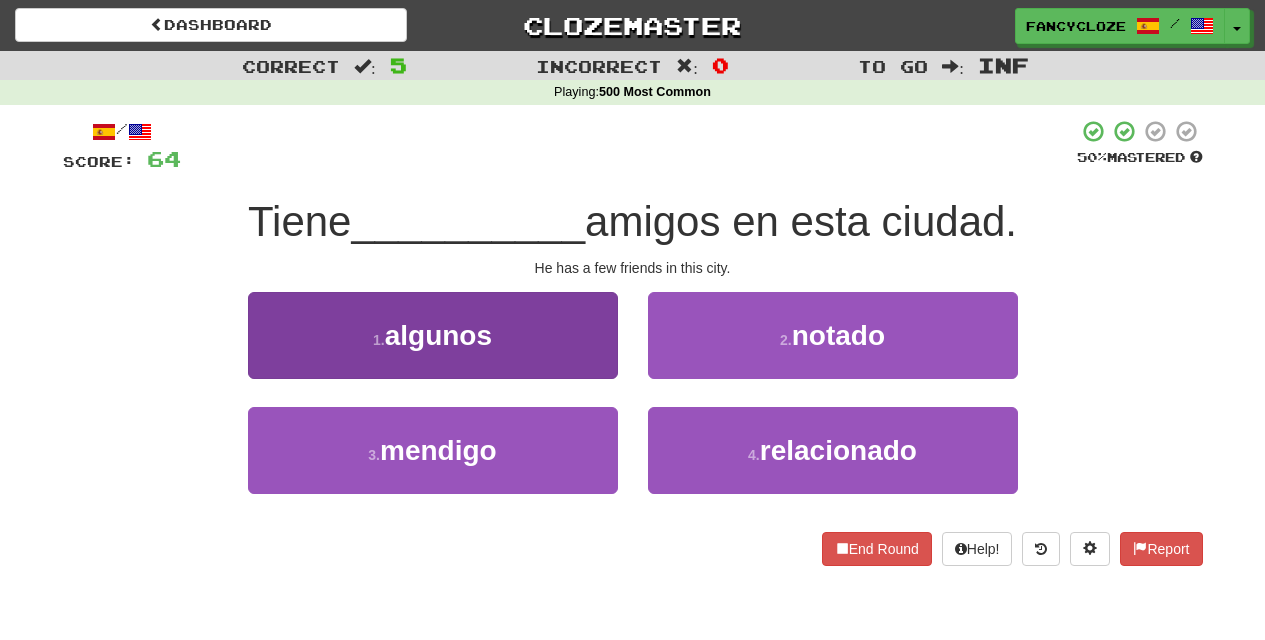 click on "algunos" at bounding box center (438, 335) 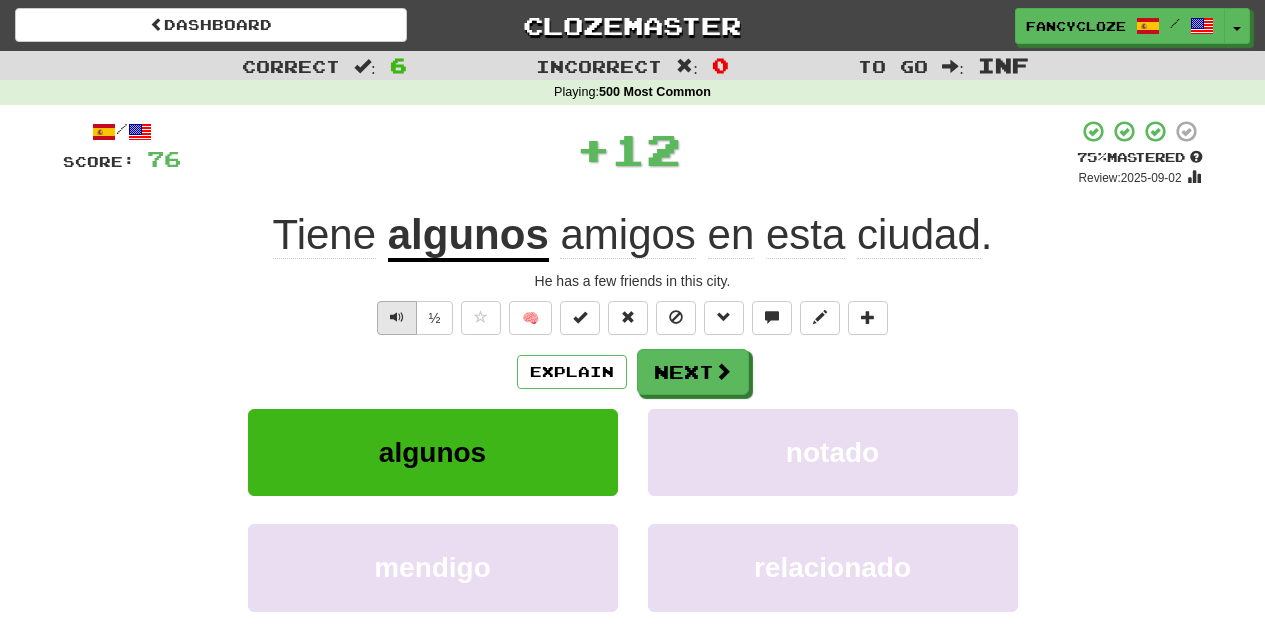 click at bounding box center [397, 318] 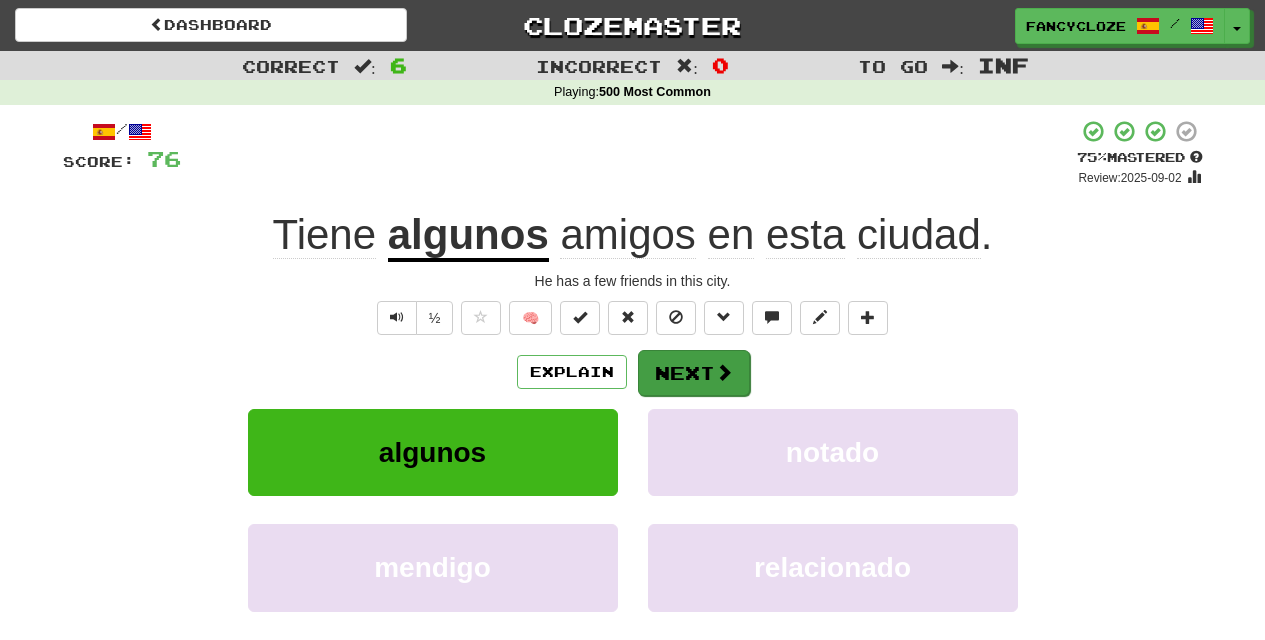 click on "Next" at bounding box center (694, 373) 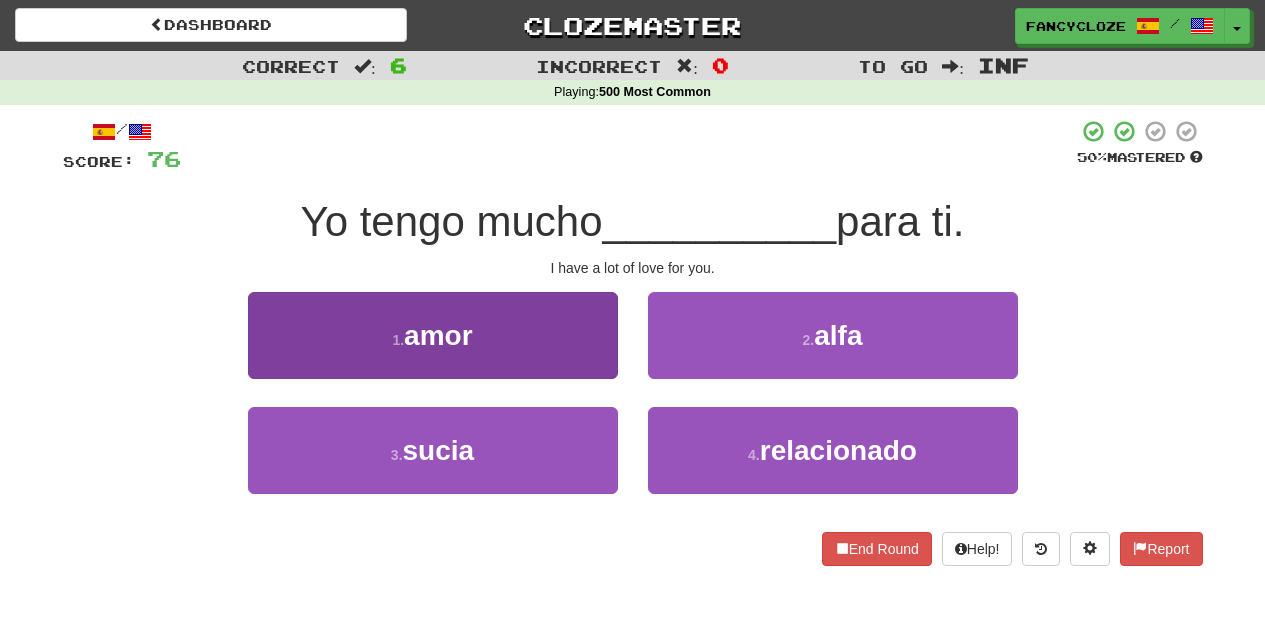 click on "1 .  amor" at bounding box center (433, 335) 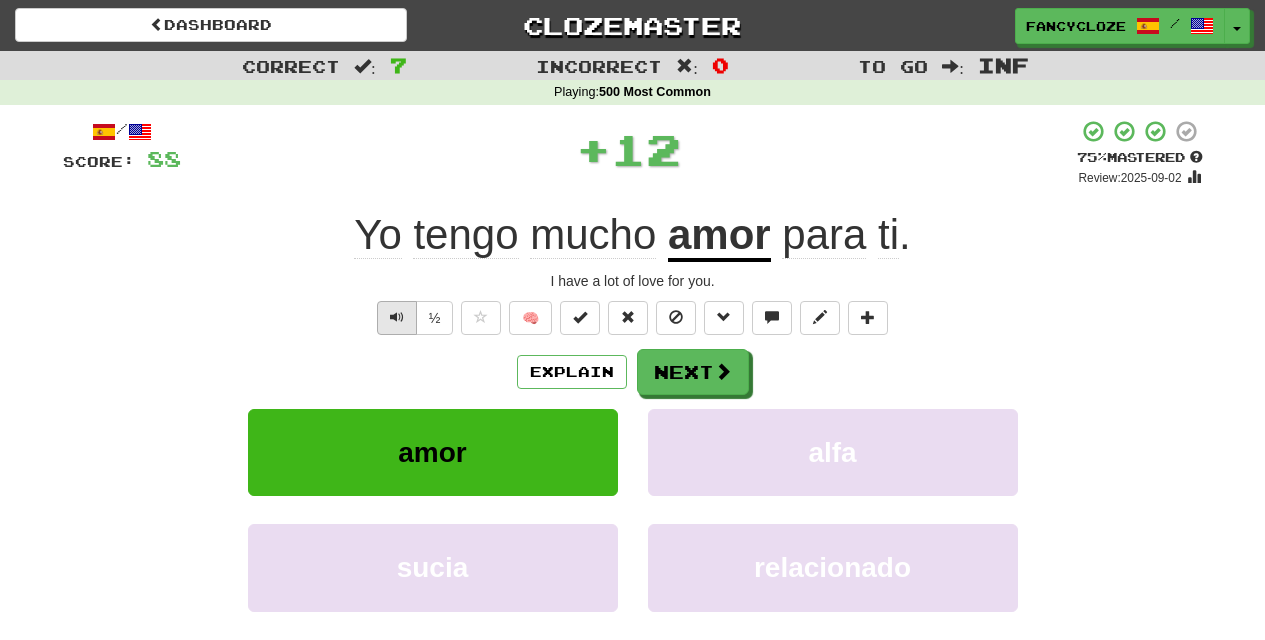 click at bounding box center [397, 317] 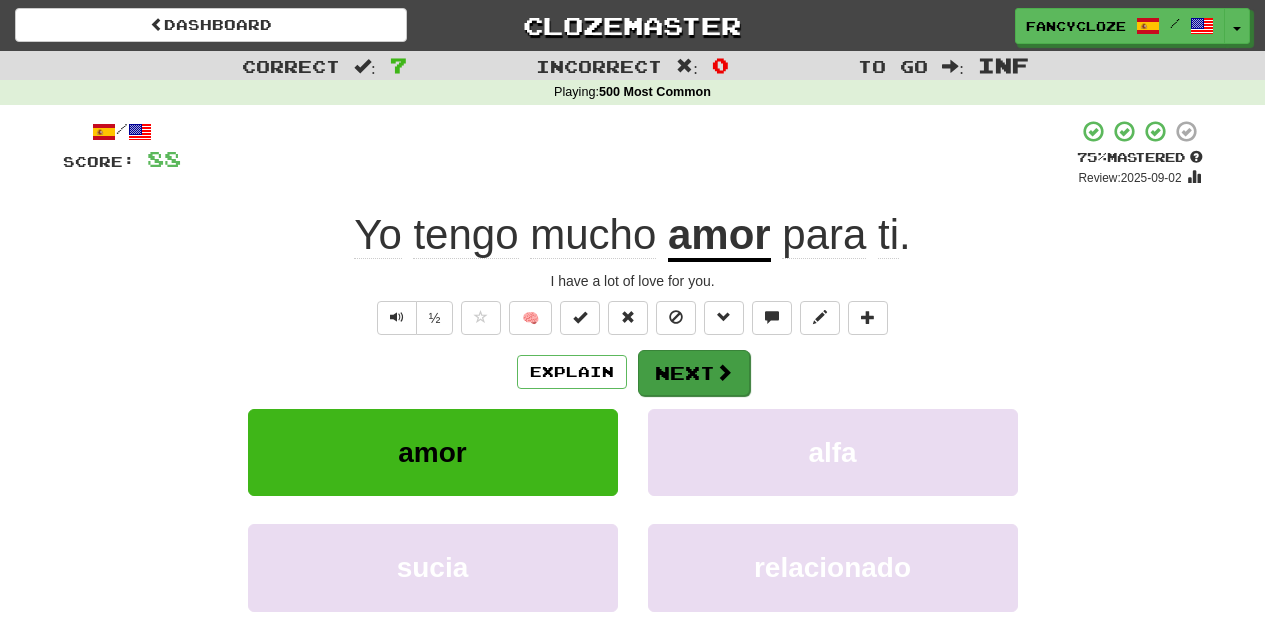 click on "Next" at bounding box center [694, 373] 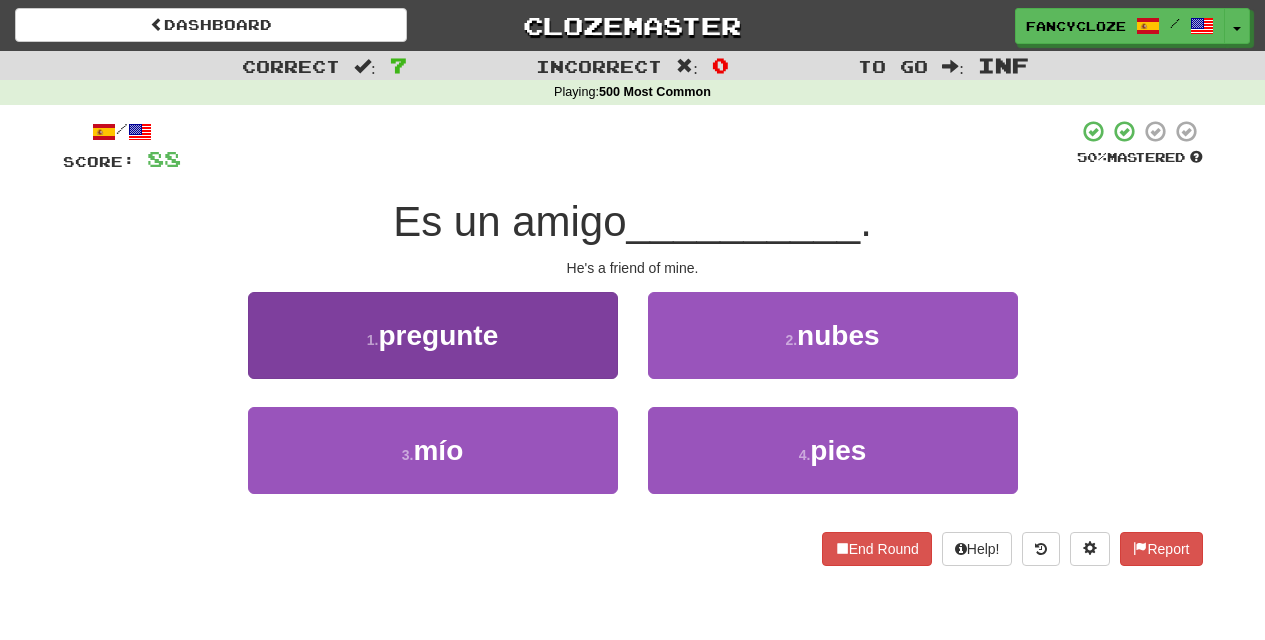 click on "mío" at bounding box center [438, 450] 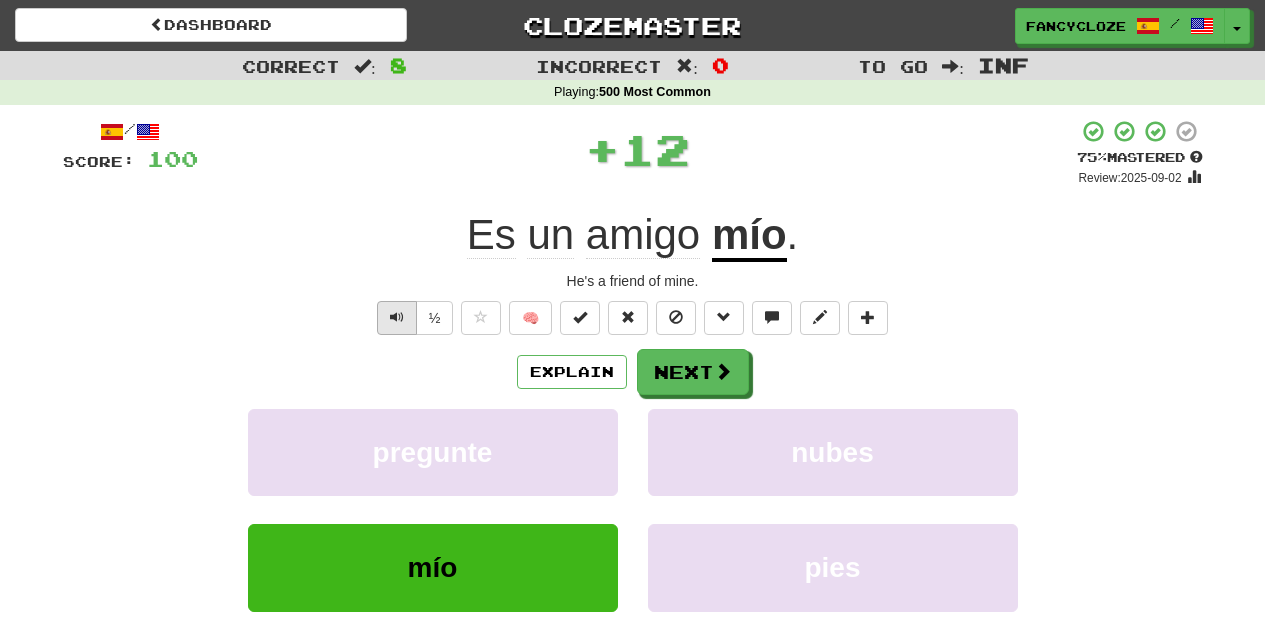 click at bounding box center (397, 317) 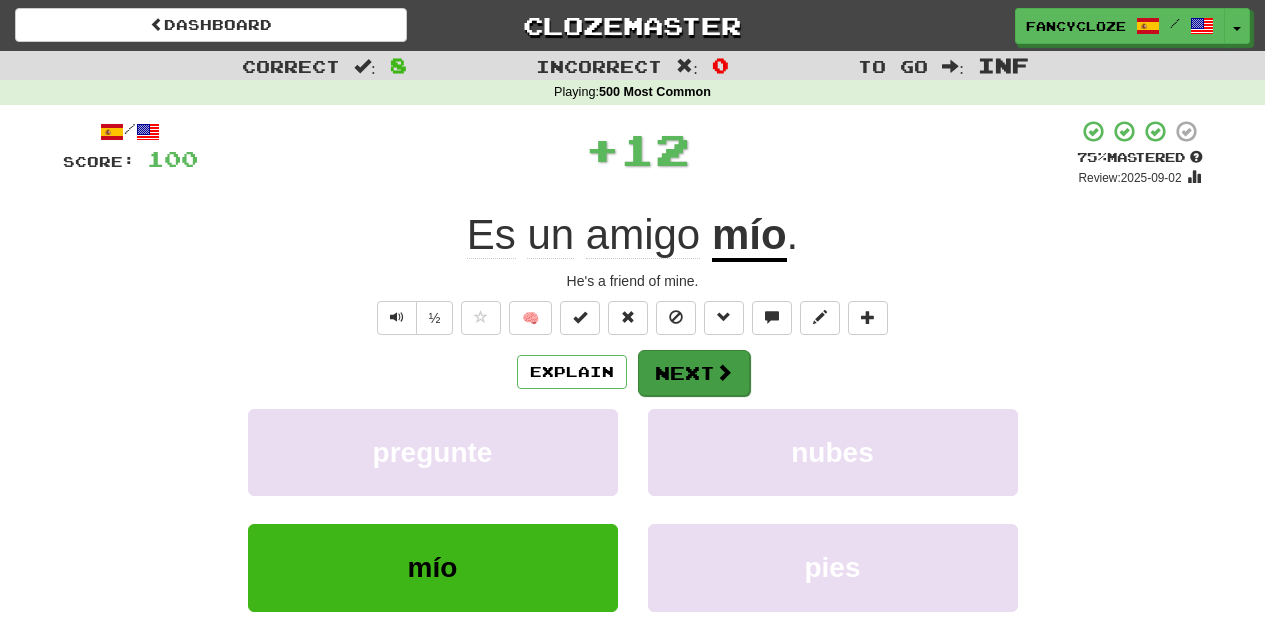 click on "Next" at bounding box center [694, 373] 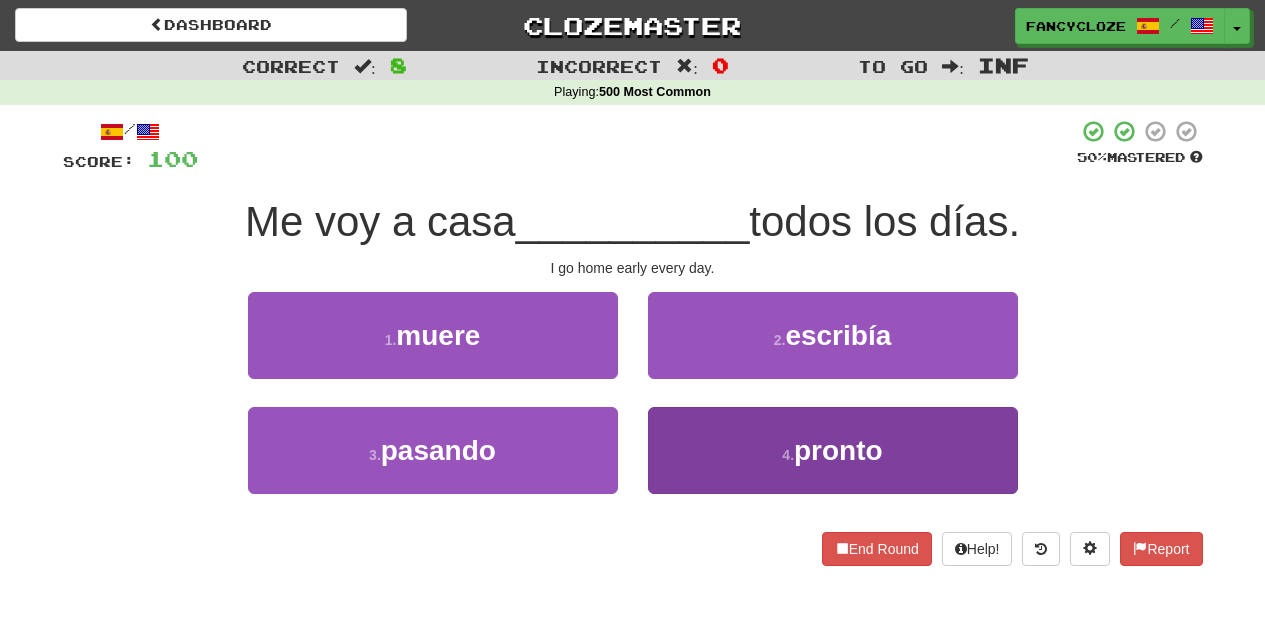 click on "pronto" at bounding box center (838, 450) 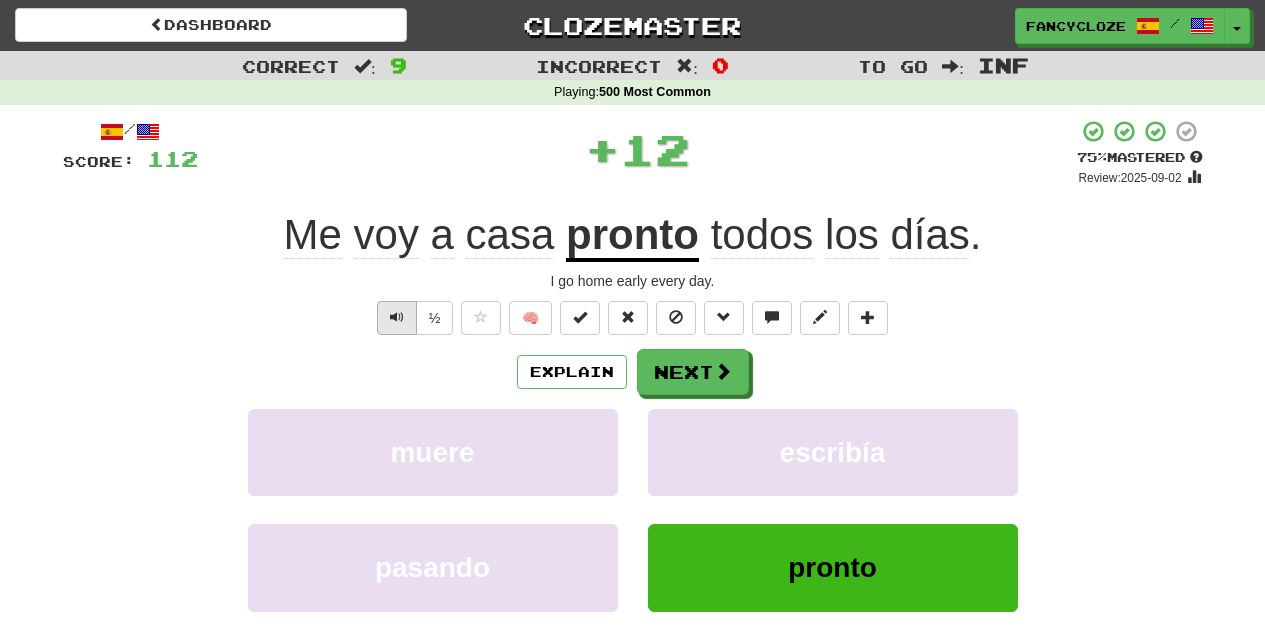 click at bounding box center [397, 317] 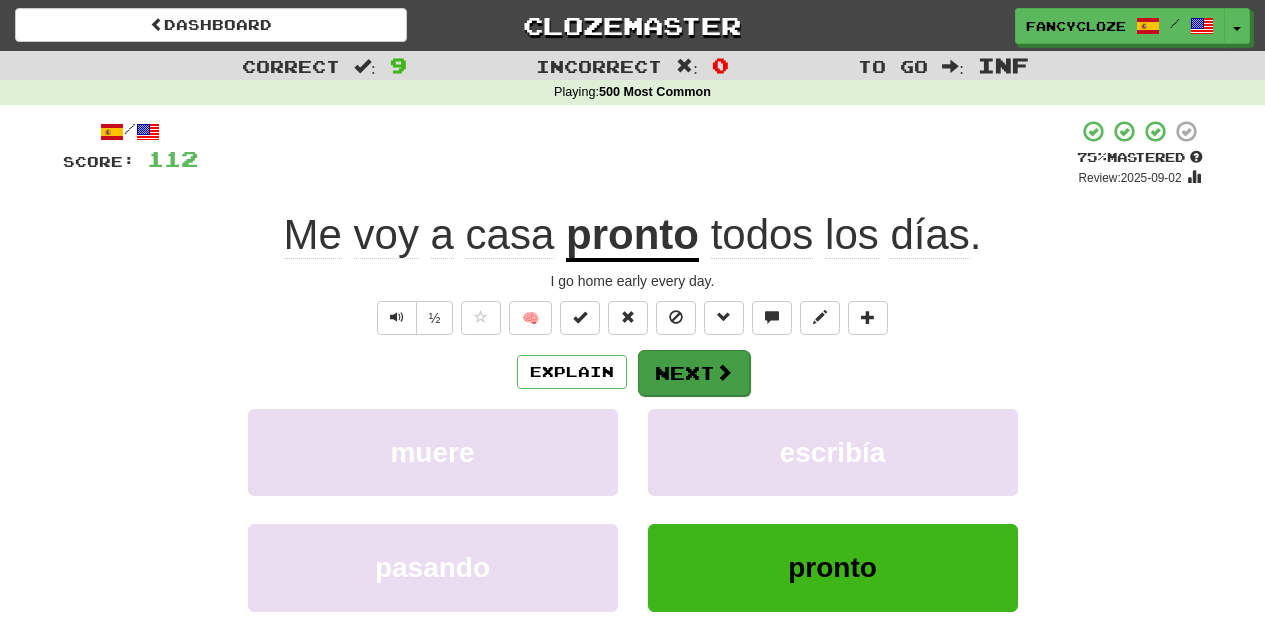 click on "Next" at bounding box center [694, 373] 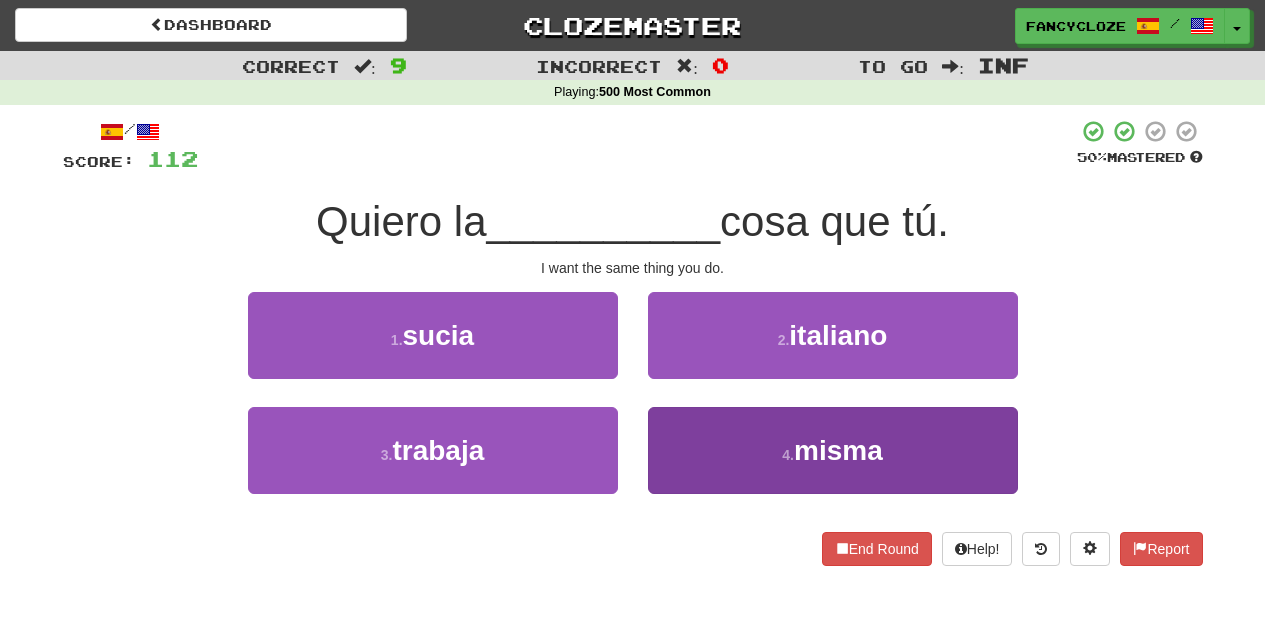 click on "misma" at bounding box center (838, 450) 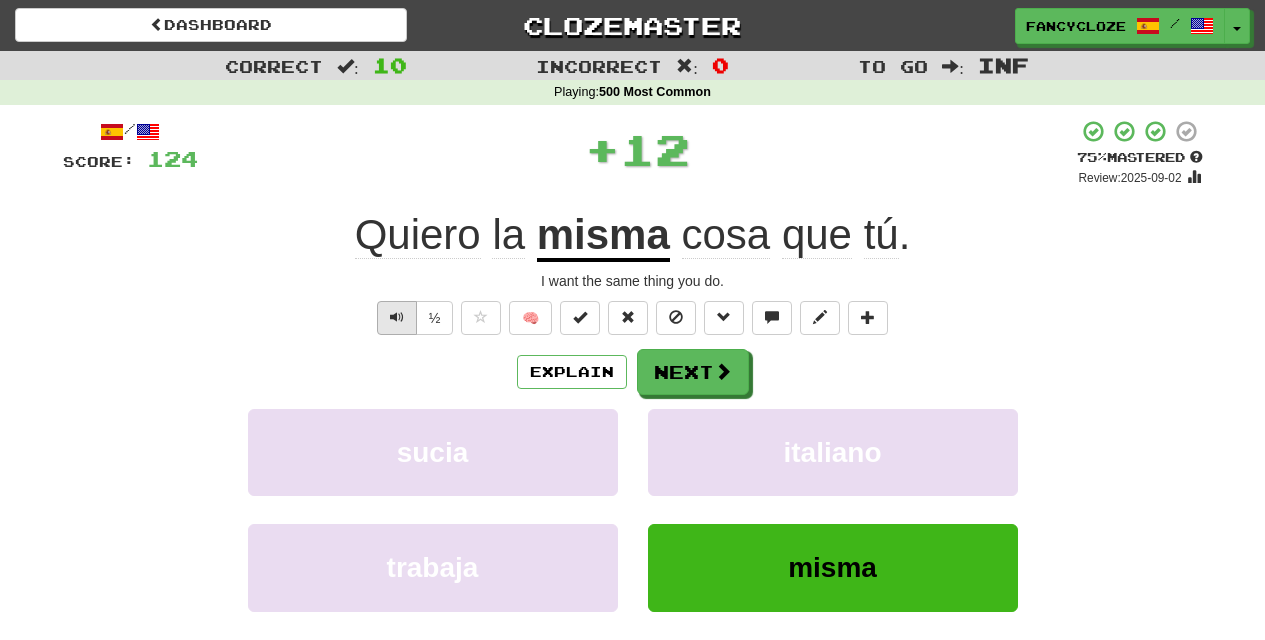 click at bounding box center [397, 317] 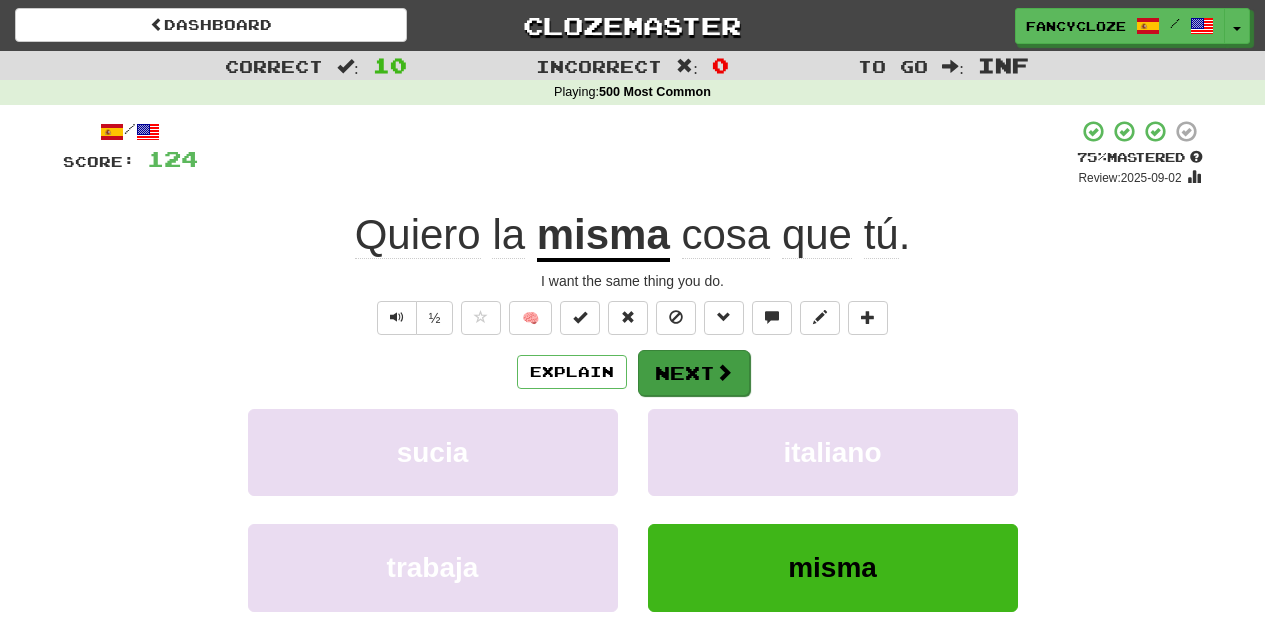 click on "Next" at bounding box center [694, 373] 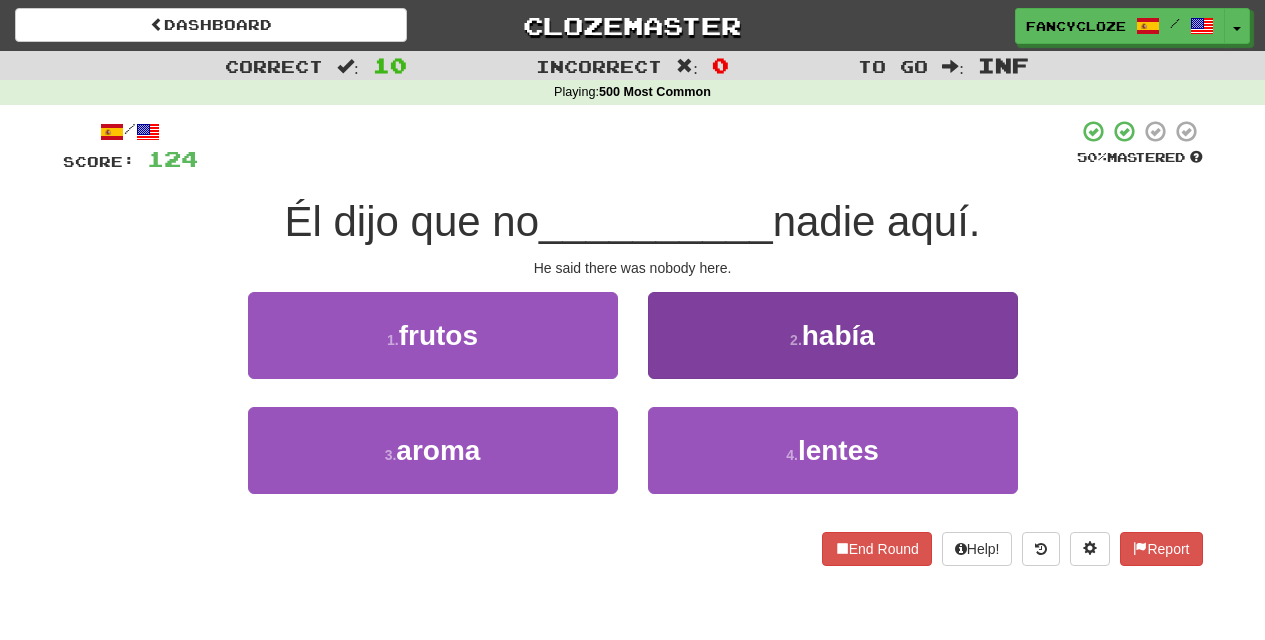 click on "2 .  había" at bounding box center [833, 335] 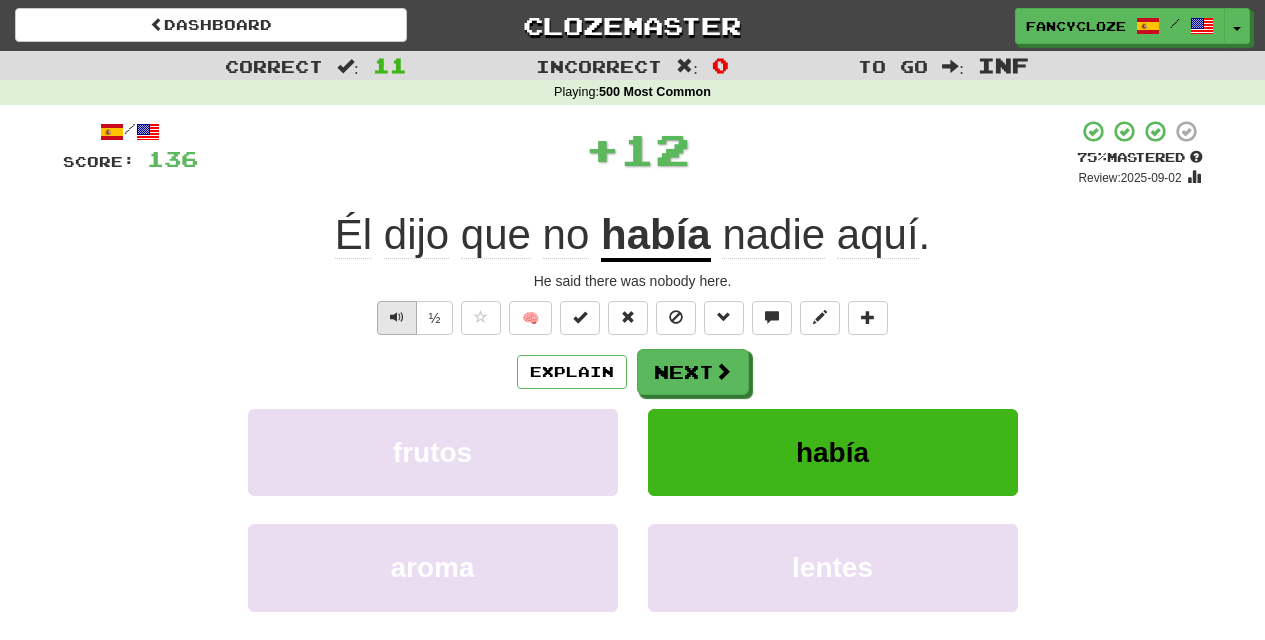 click at bounding box center [397, 318] 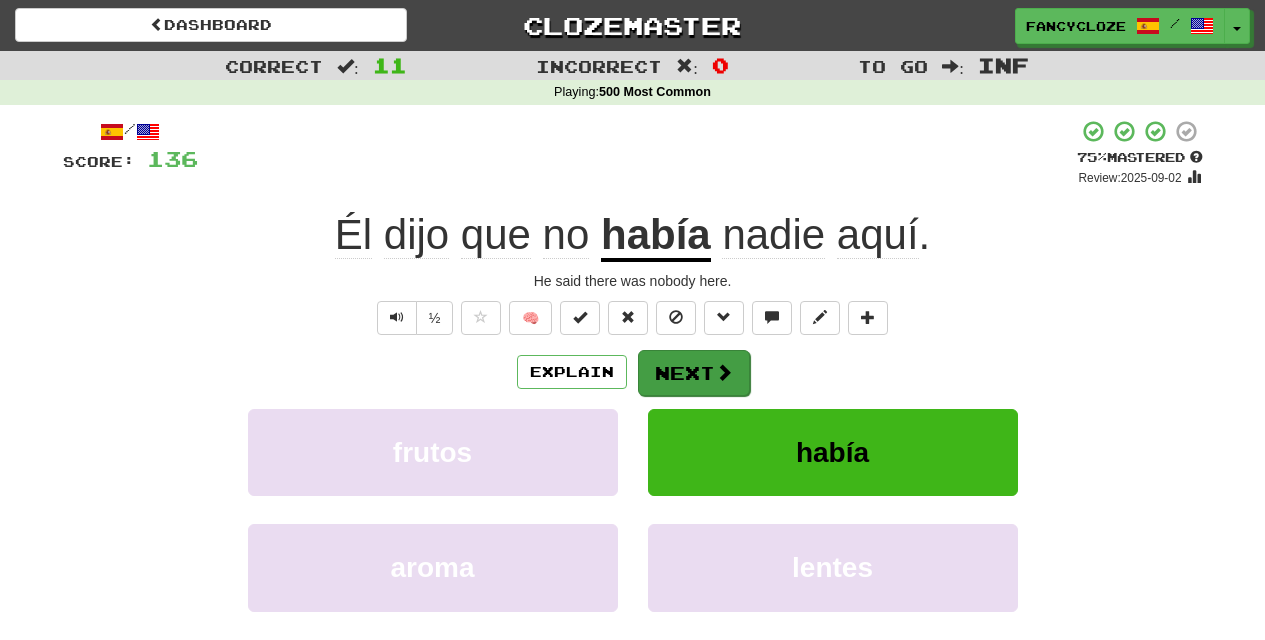 click on "Next" at bounding box center [694, 373] 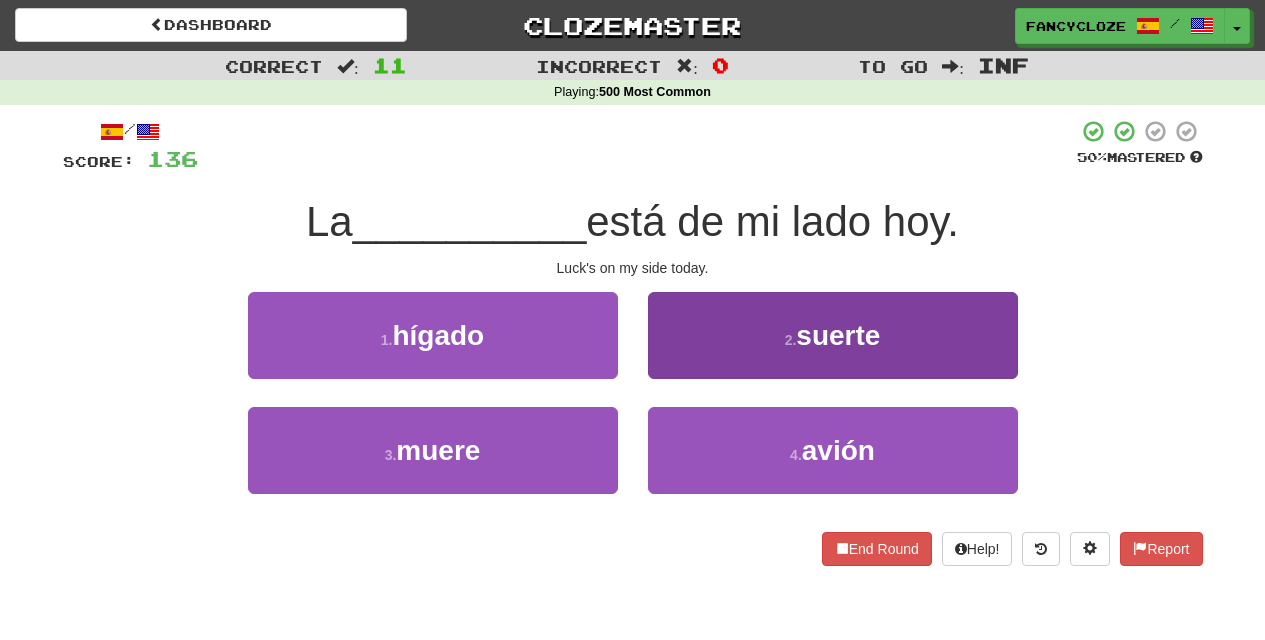 click on "2 .  suerte" at bounding box center [833, 335] 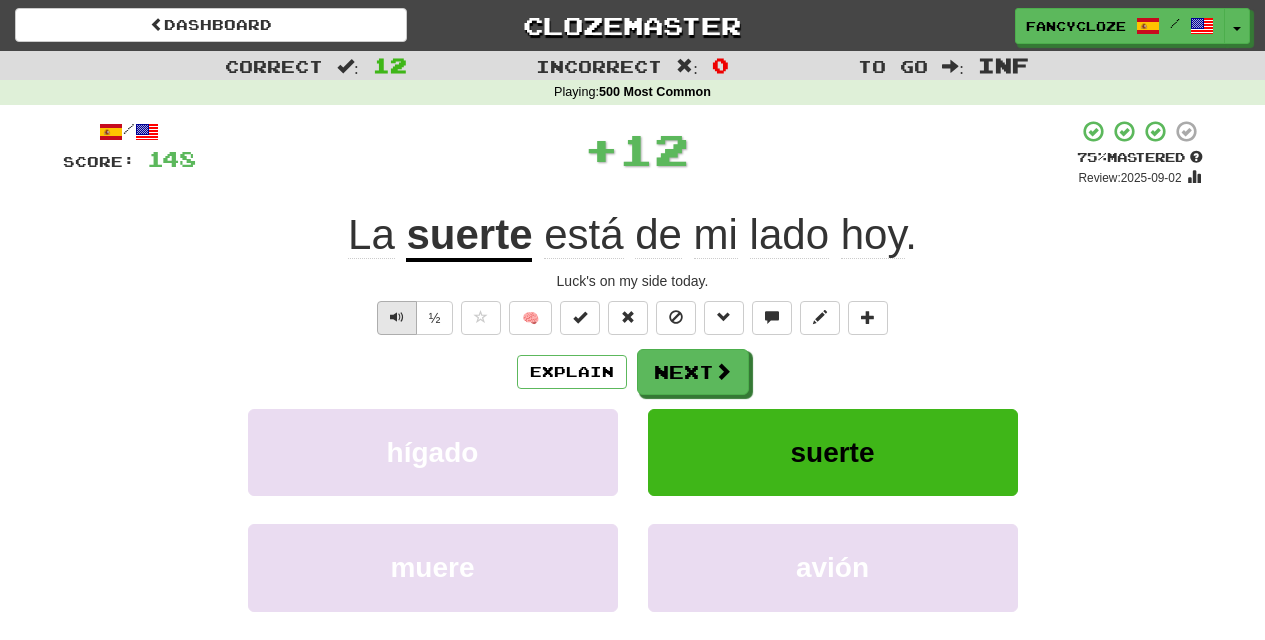 click at bounding box center (397, 318) 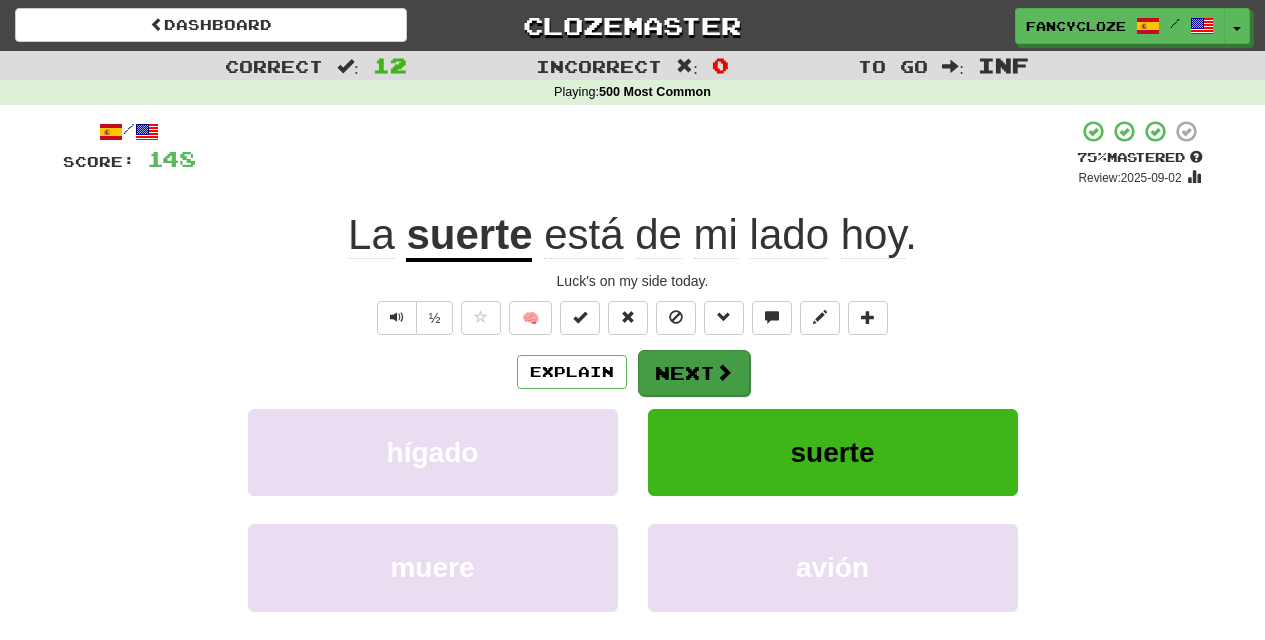 click on "Next" at bounding box center [694, 373] 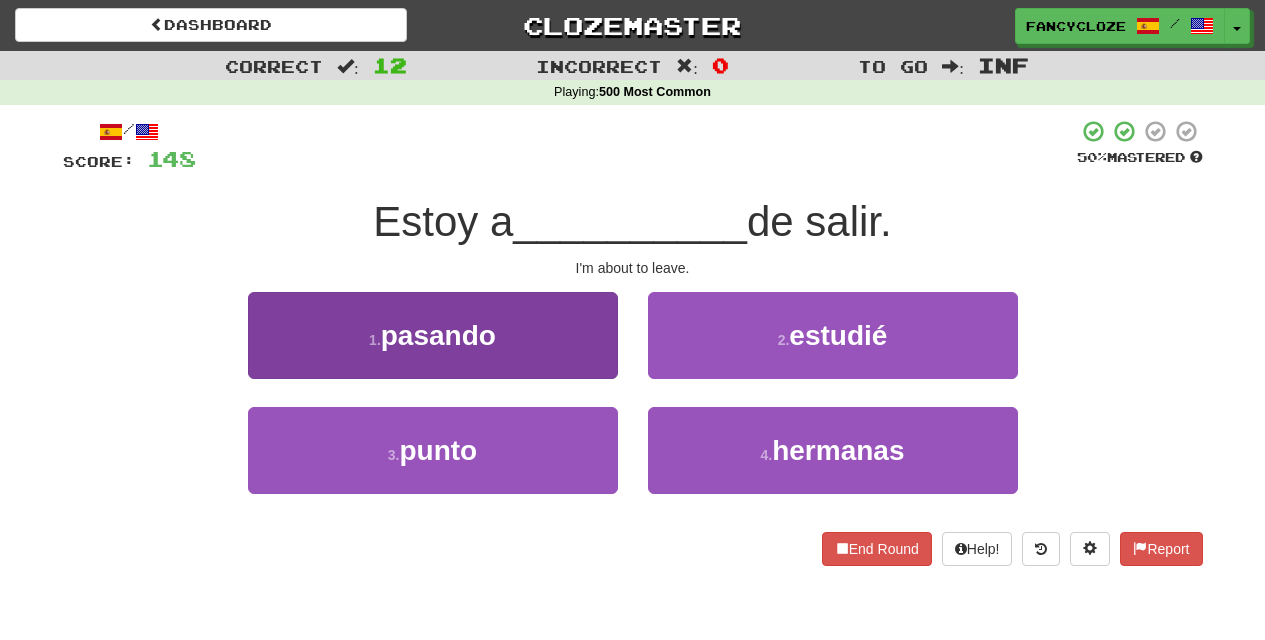 click on "punto" at bounding box center [438, 450] 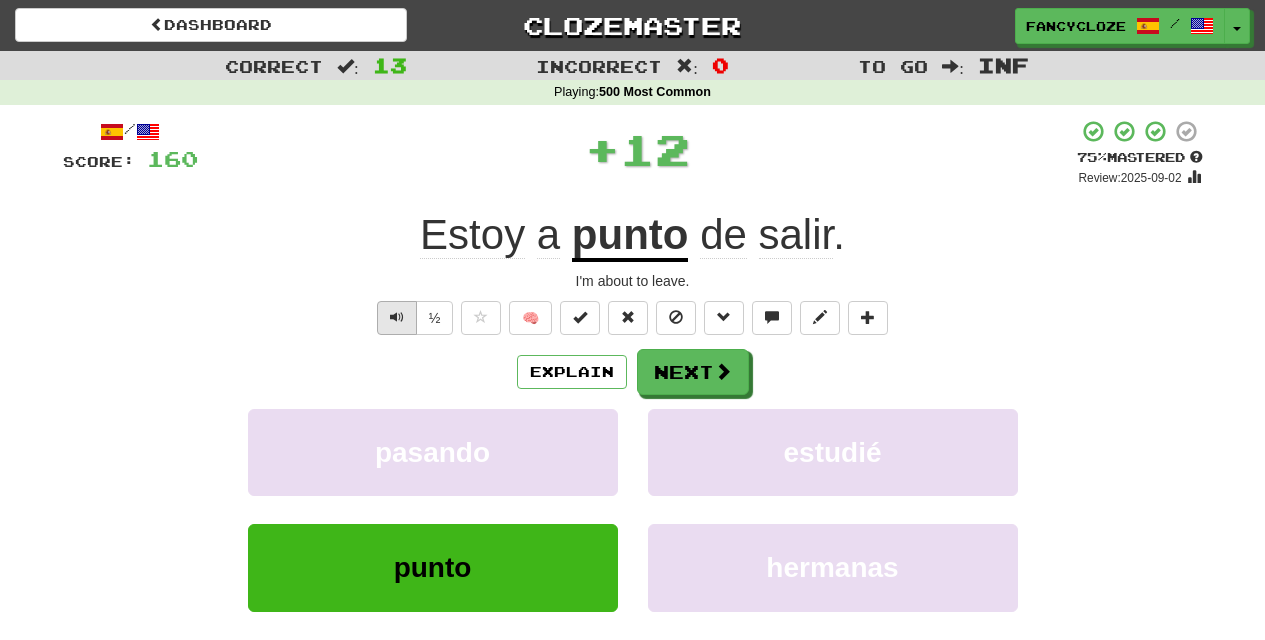 click at bounding box center [397, 317] 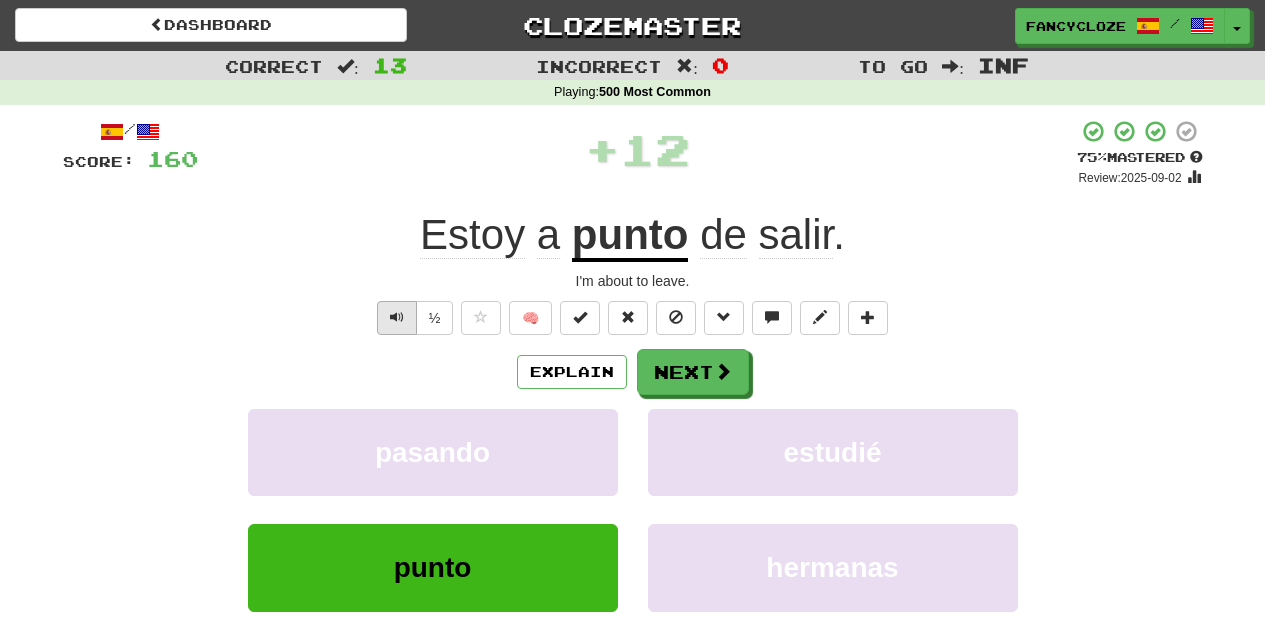 click at bounding box center (397, 317) 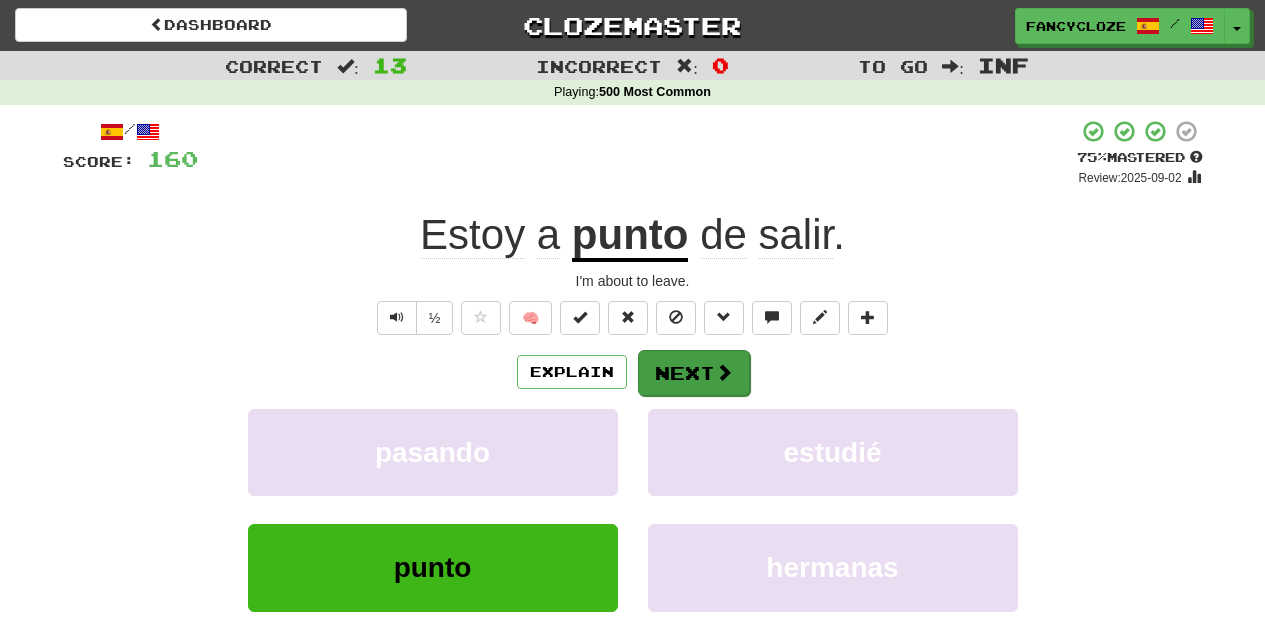 click on "Next" at bounding box center (694, 373) 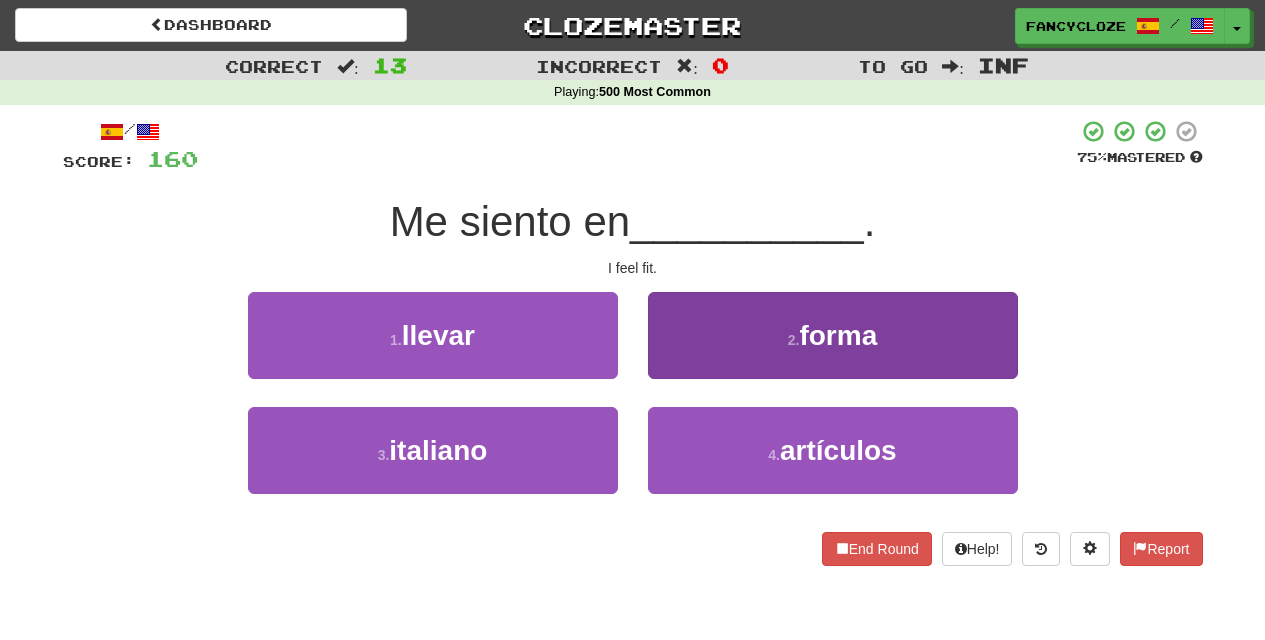 click on "forma" at bounding box center [838, 335] 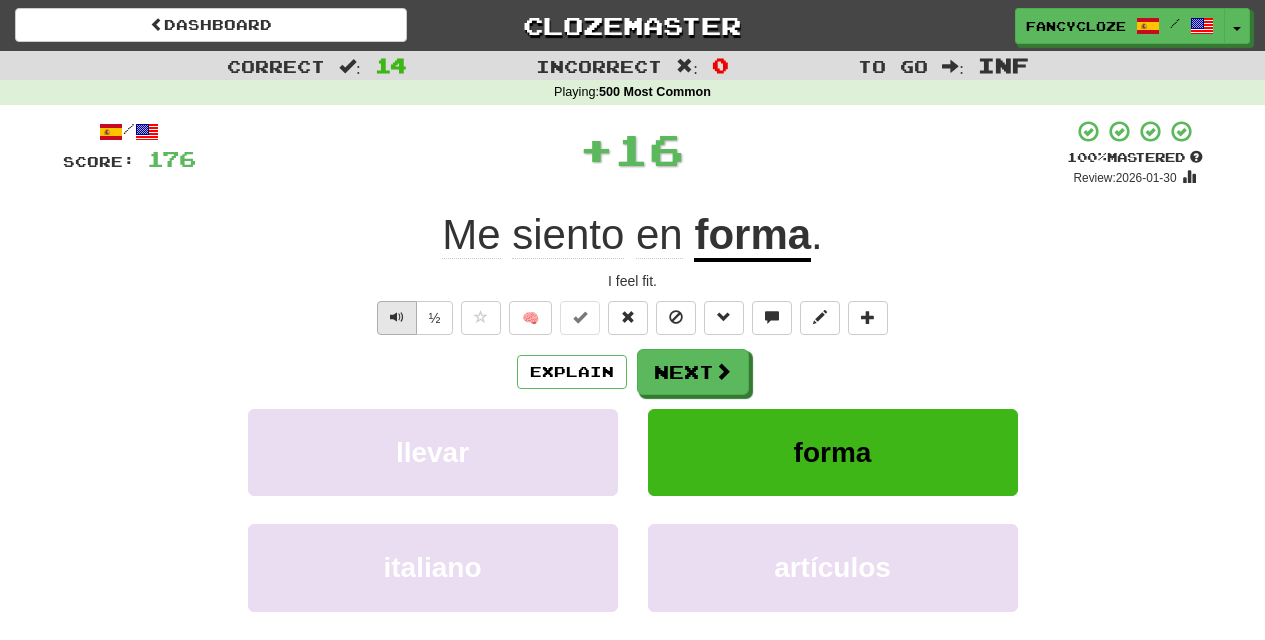 click at bounding box center (397, 318) 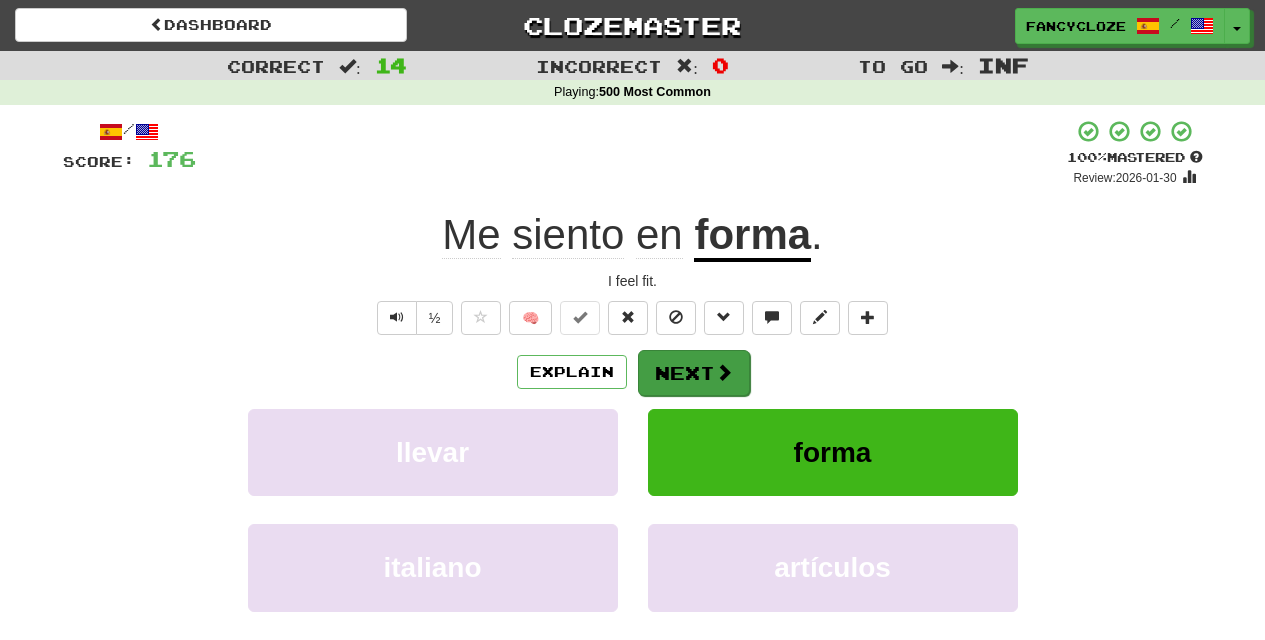 click on "Next" at bounding box center [694, 373] 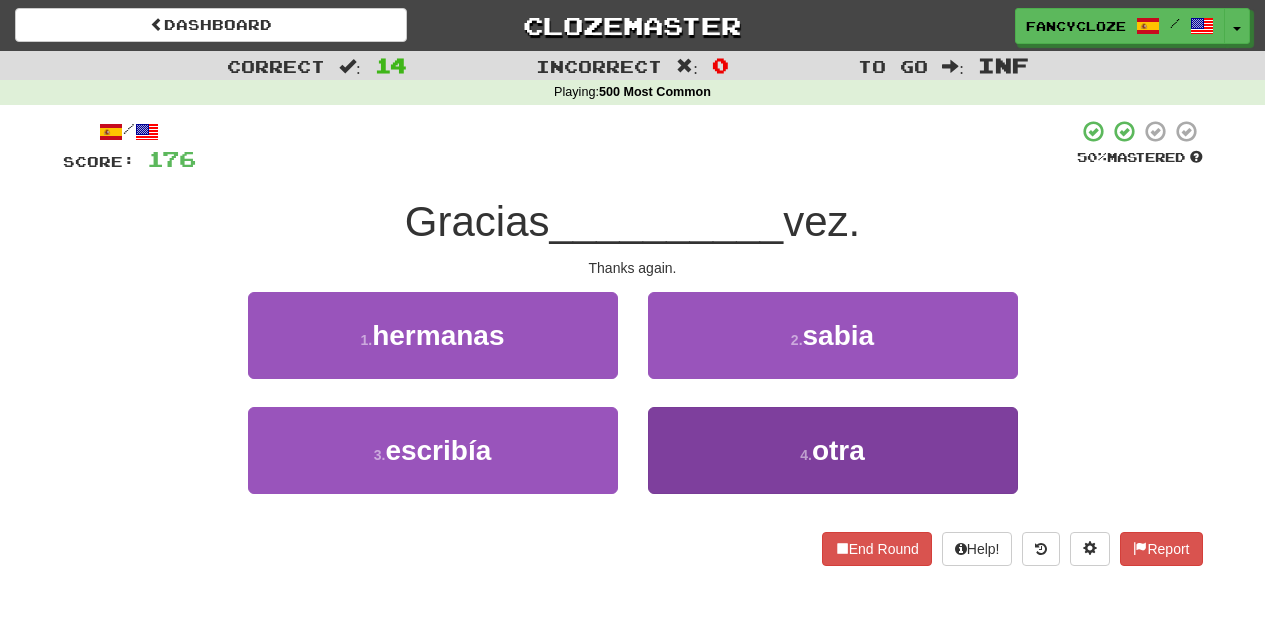 click on "4 .  otra" at bounding box center [833, 450] 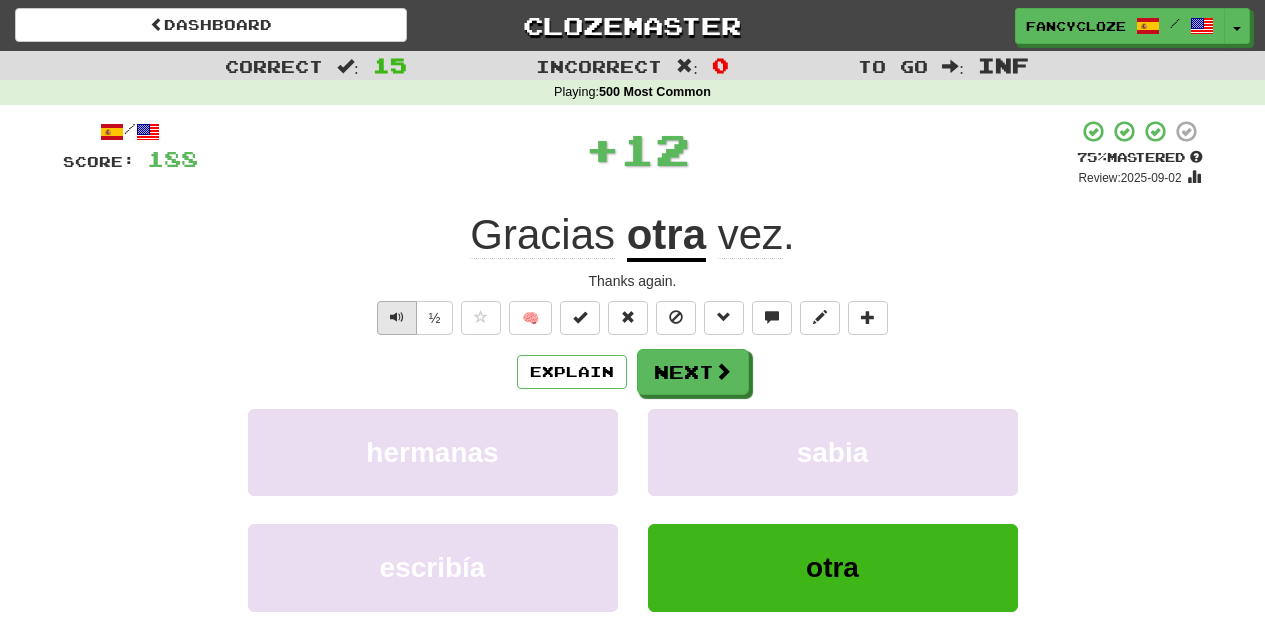 click at bounding box center (397, 317) 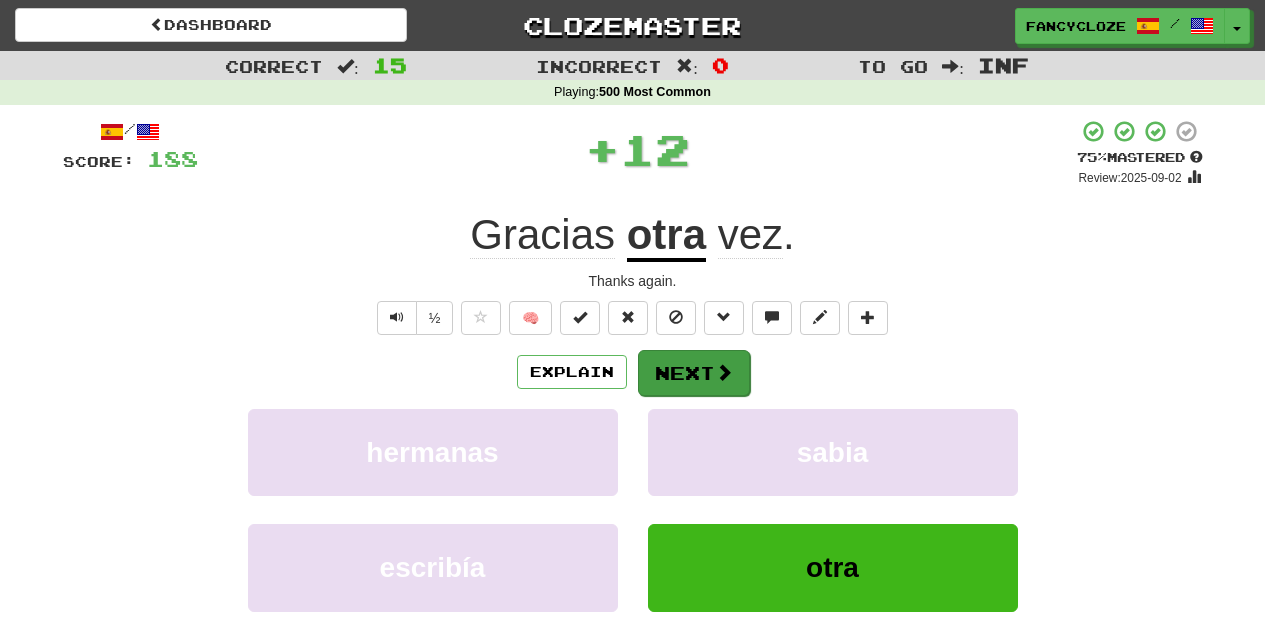 click on "Next" at bounding box center [694, 373] 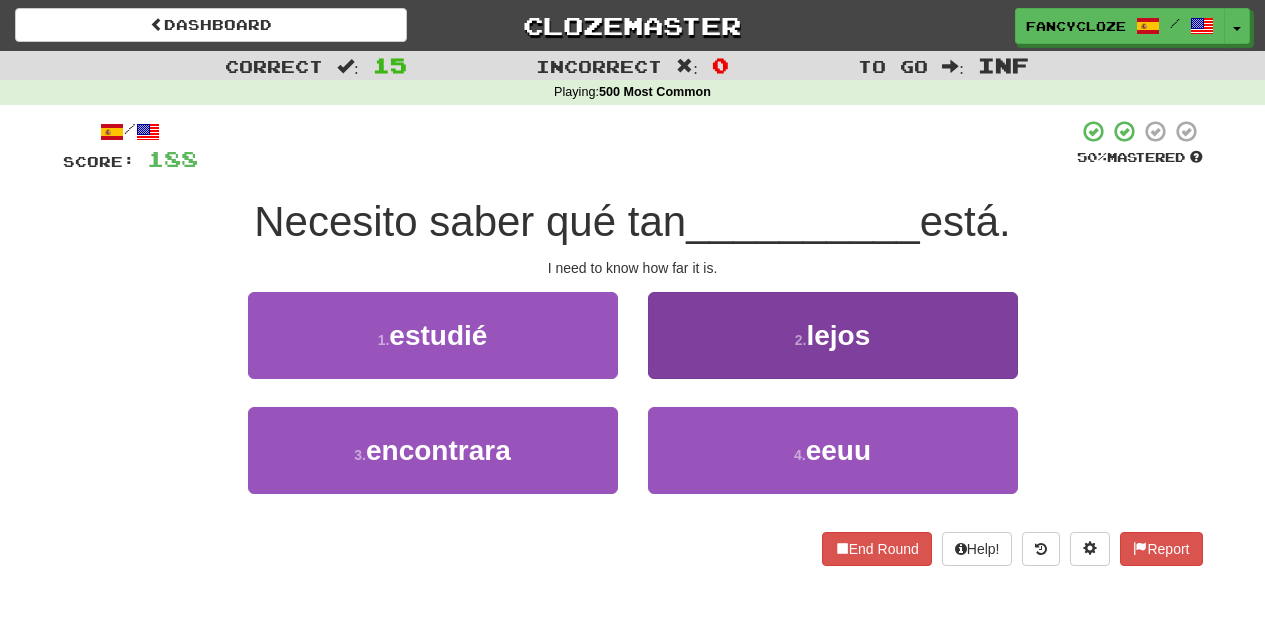 click on "2 .  lejos" at bounding box center (833, 335) 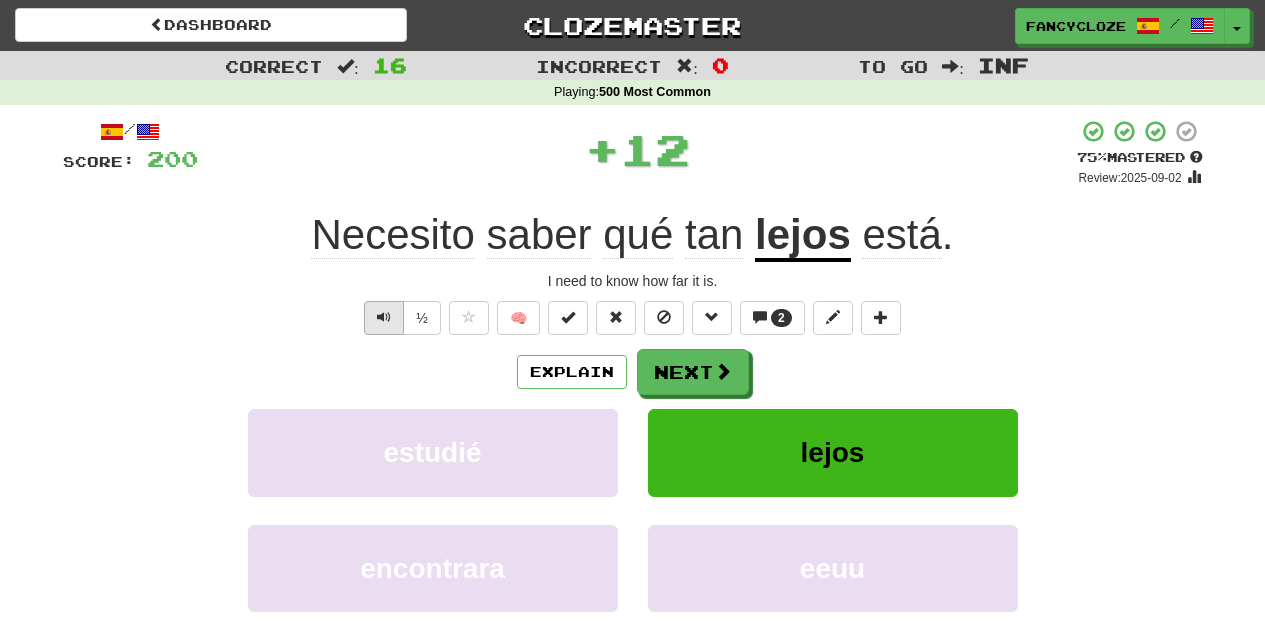 click at bounding box center (384, 317) 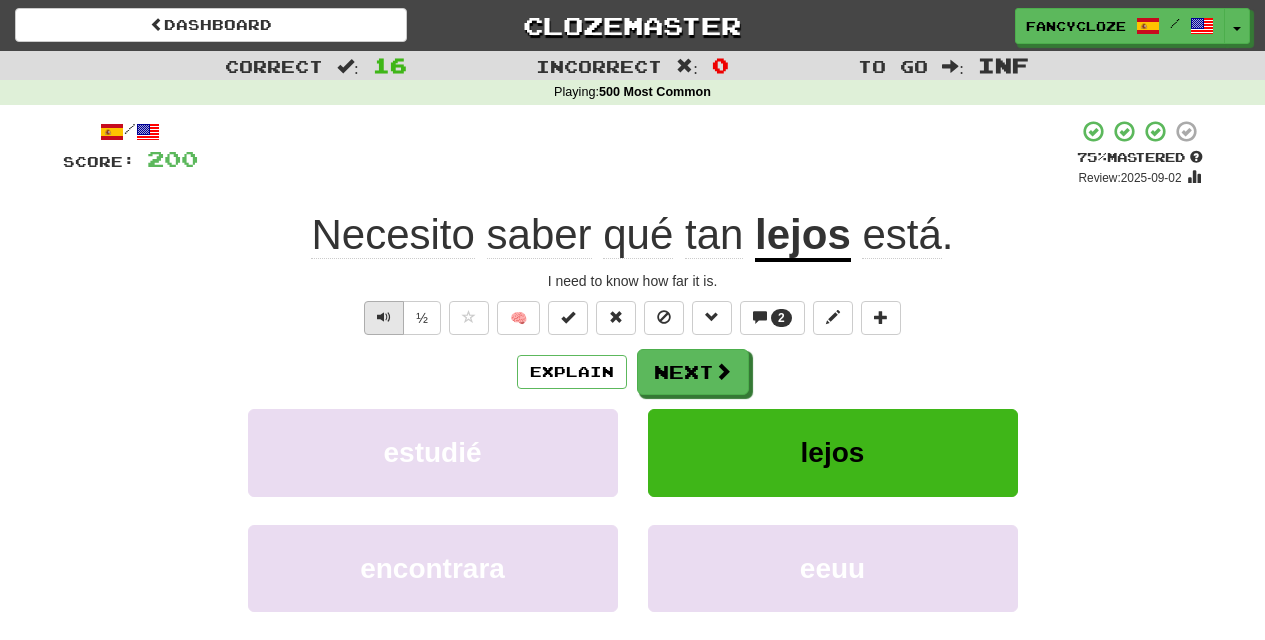 click at bounding box center [384, 317] 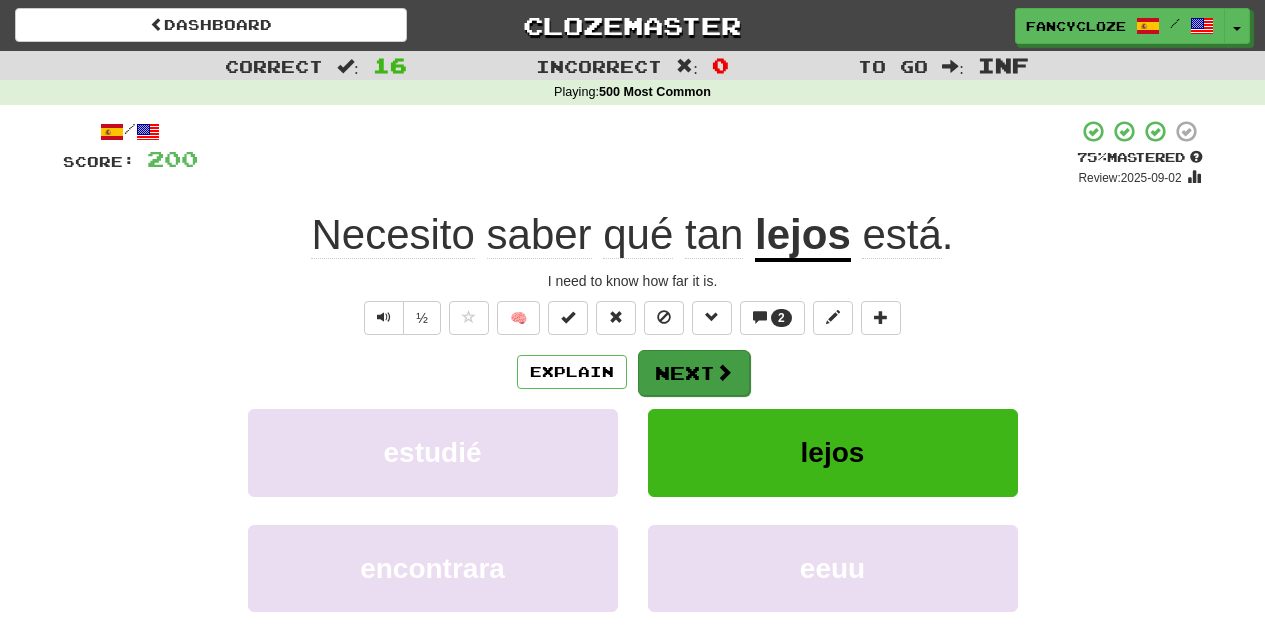 click on "Next" at bounding box center [694, 373] 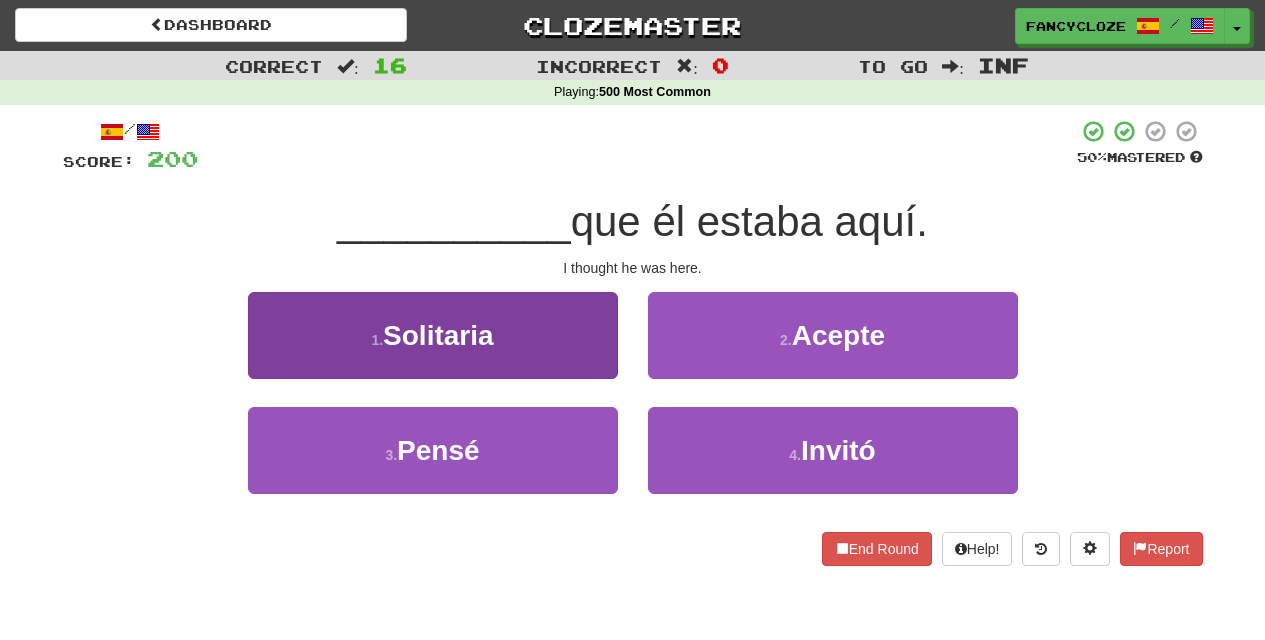 click on "3 .  Pensé" at bounding box center [433, 450] 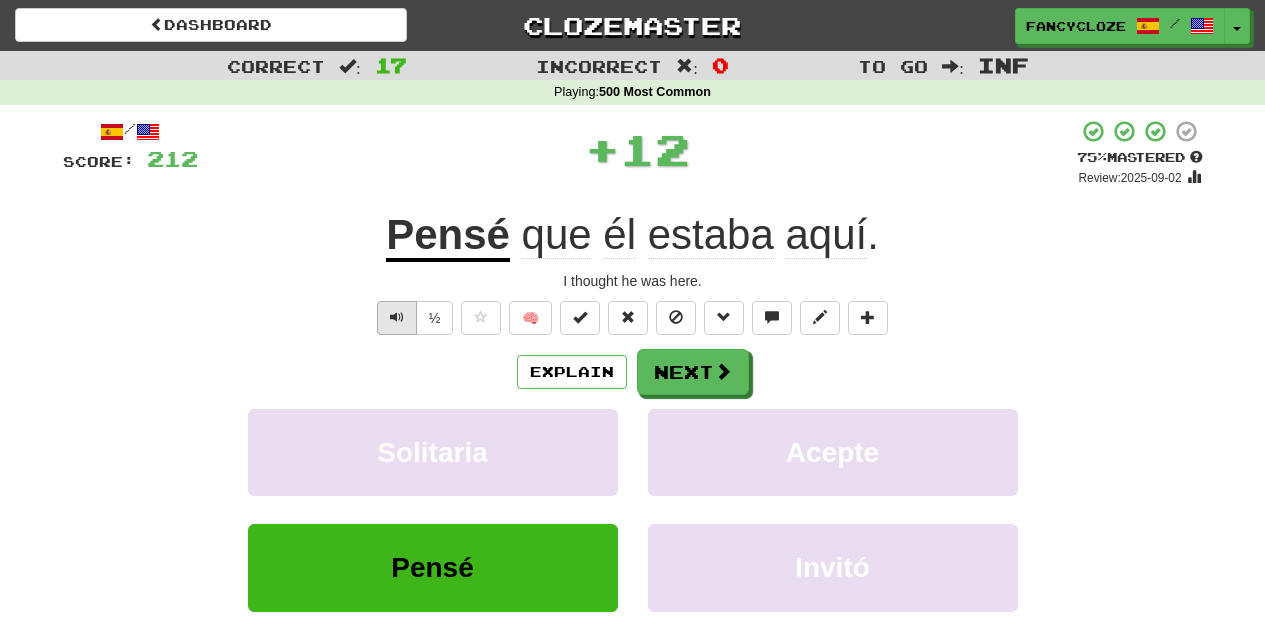 click at bounding box center [397, 317] 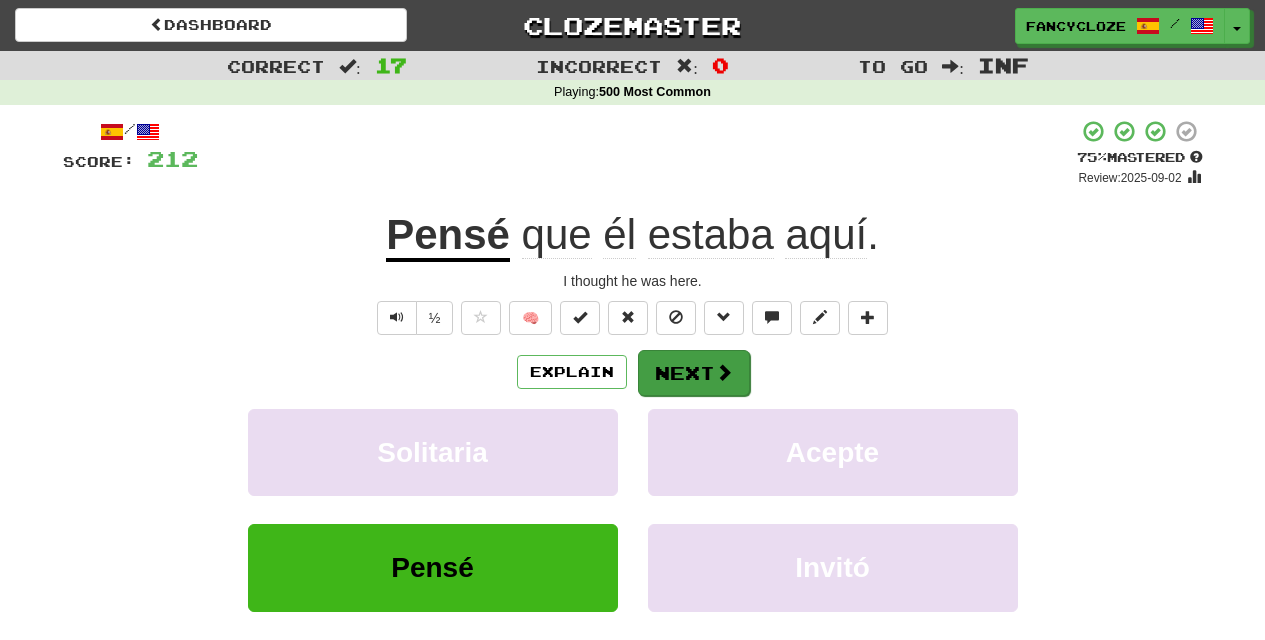click on "Next" at bounding box center (694, 373) 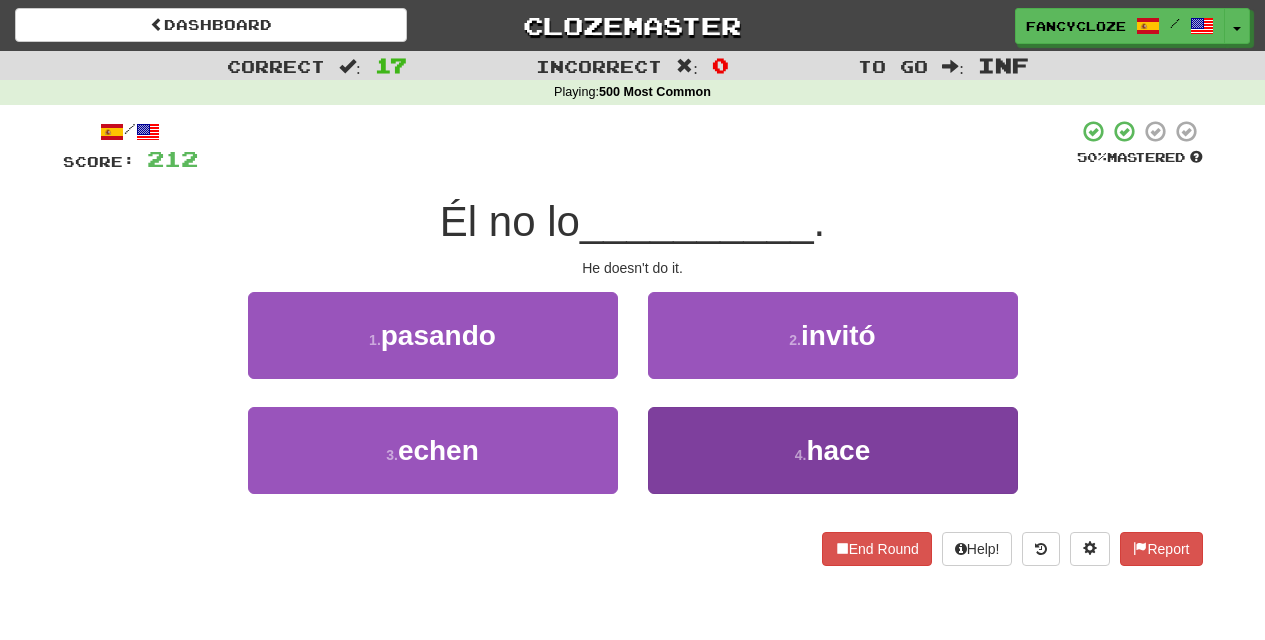 click on "4 .  hace" at bounding box center [833, 450] 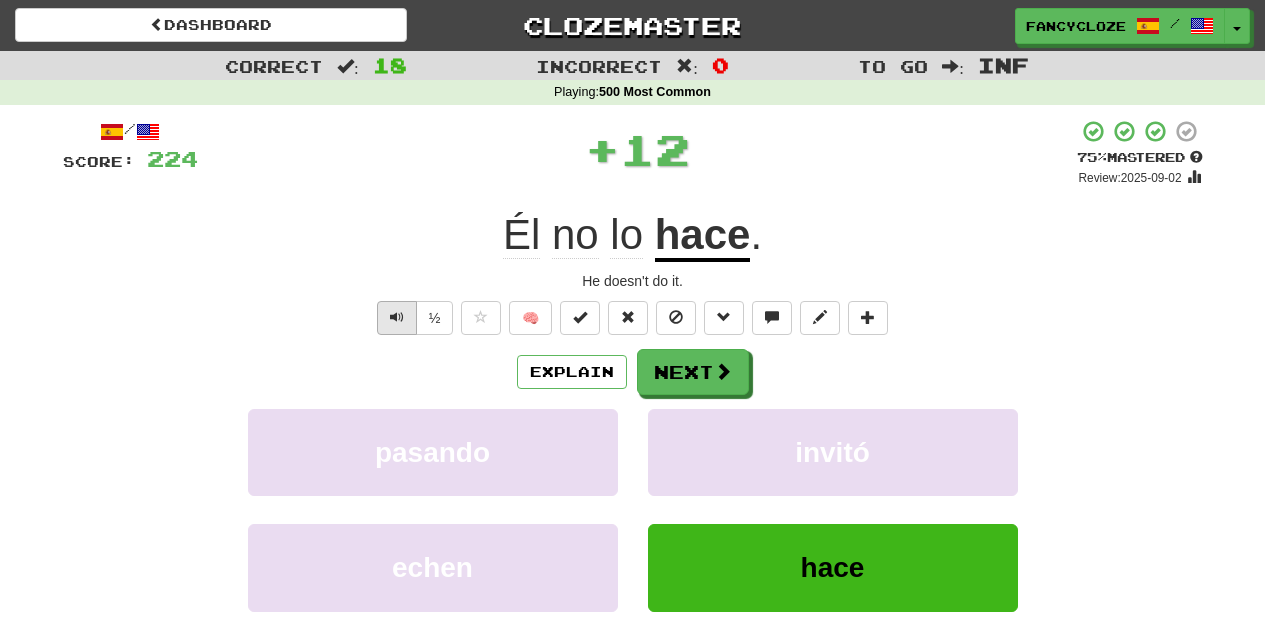 click at bounding box center [397, 317] 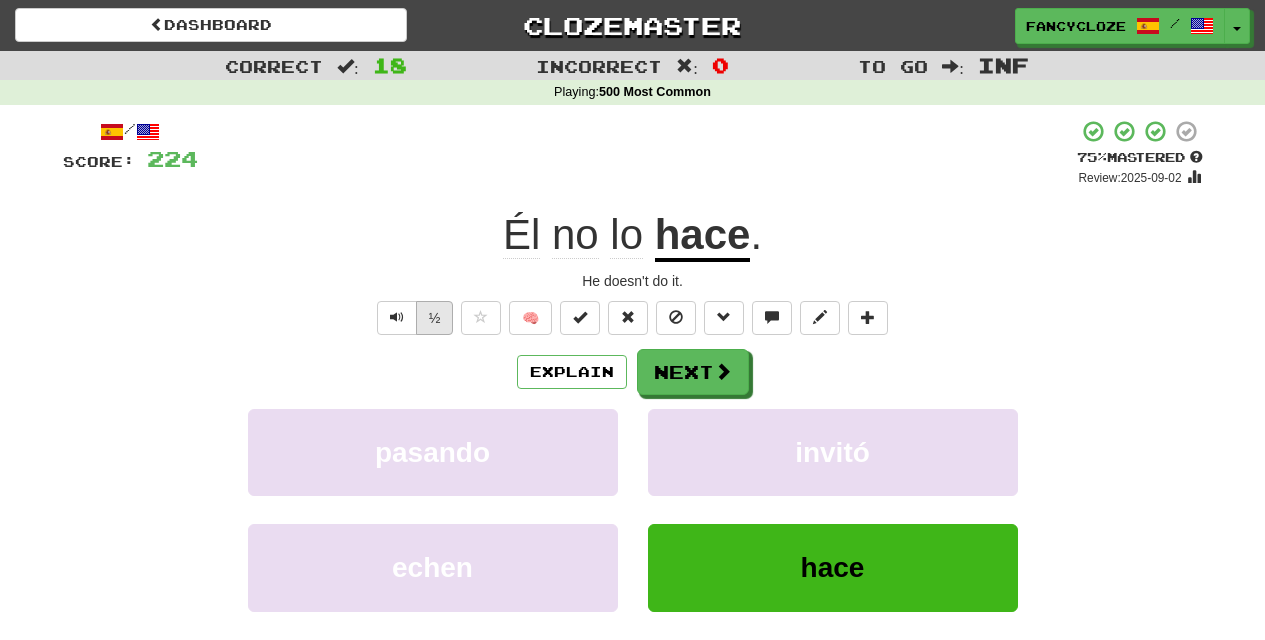 drag, startPoint x: 405, startPoint y: 318, endPoint x: 418, endPoint y: 313, distance: 13.928389 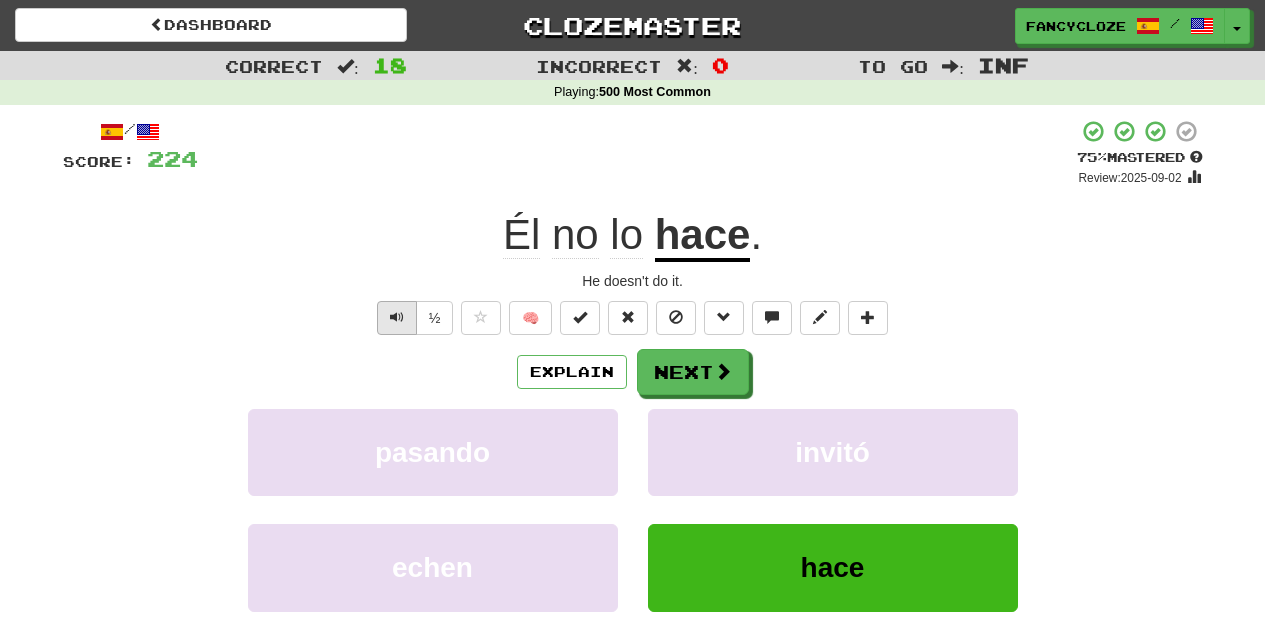 click at bounding box center (397, 317) 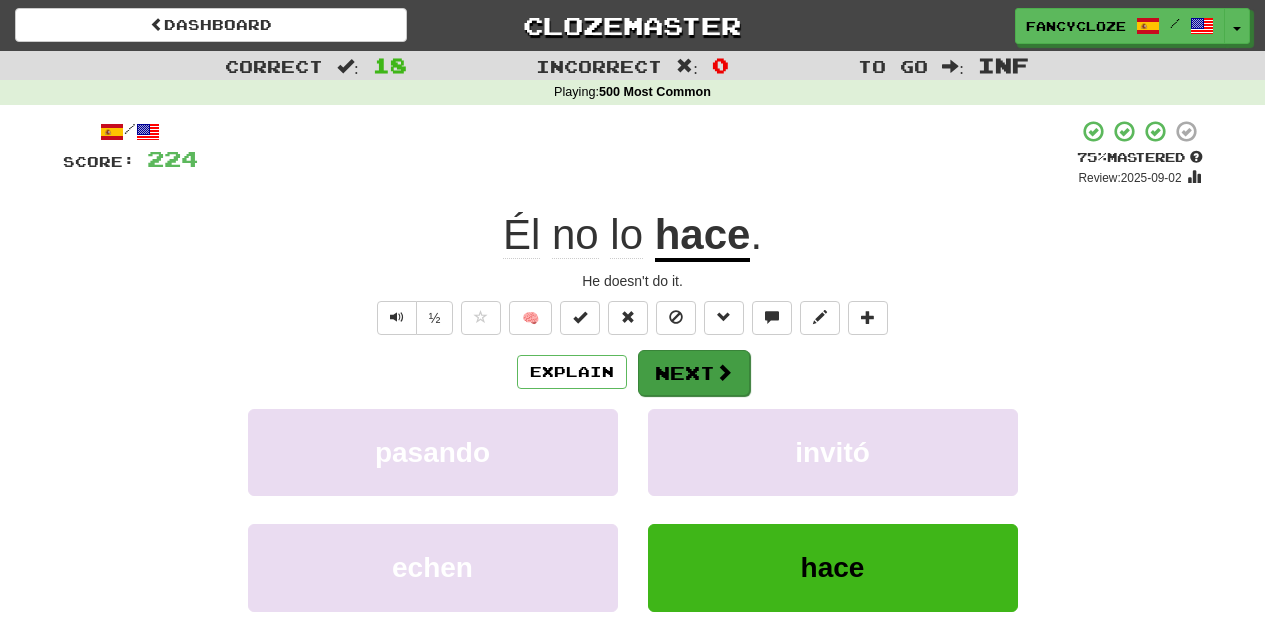 click on "Next" at bounding box center (694, 373) 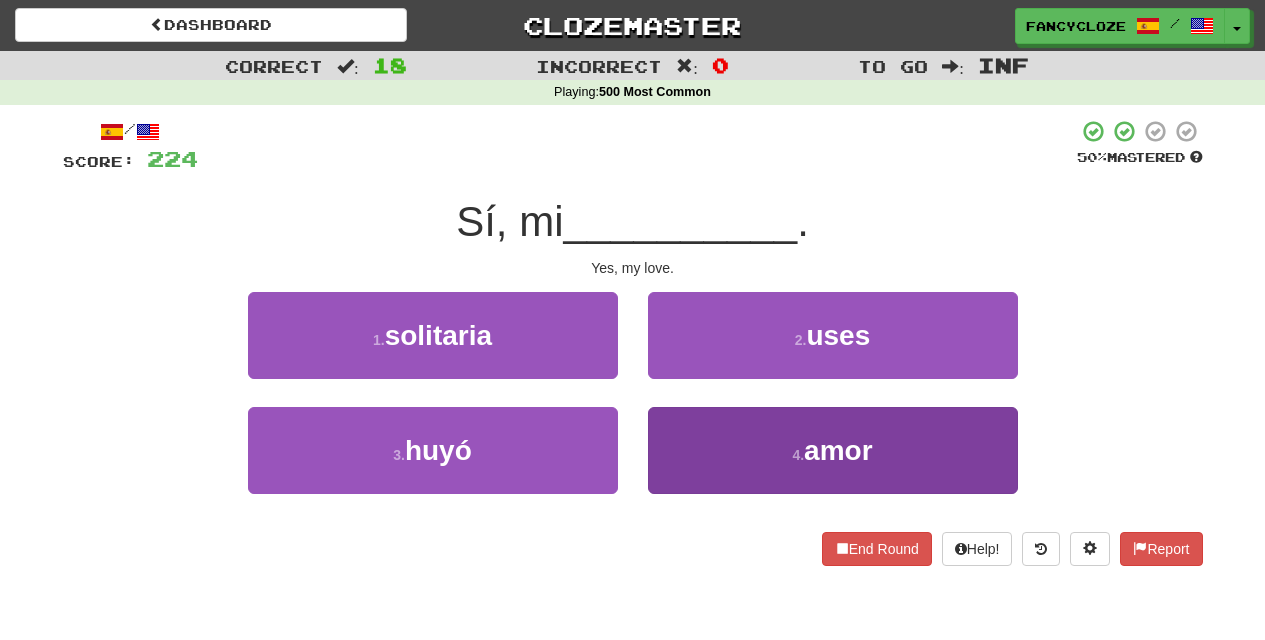 click on "4 .  amor" at bounding box center [833, 450] 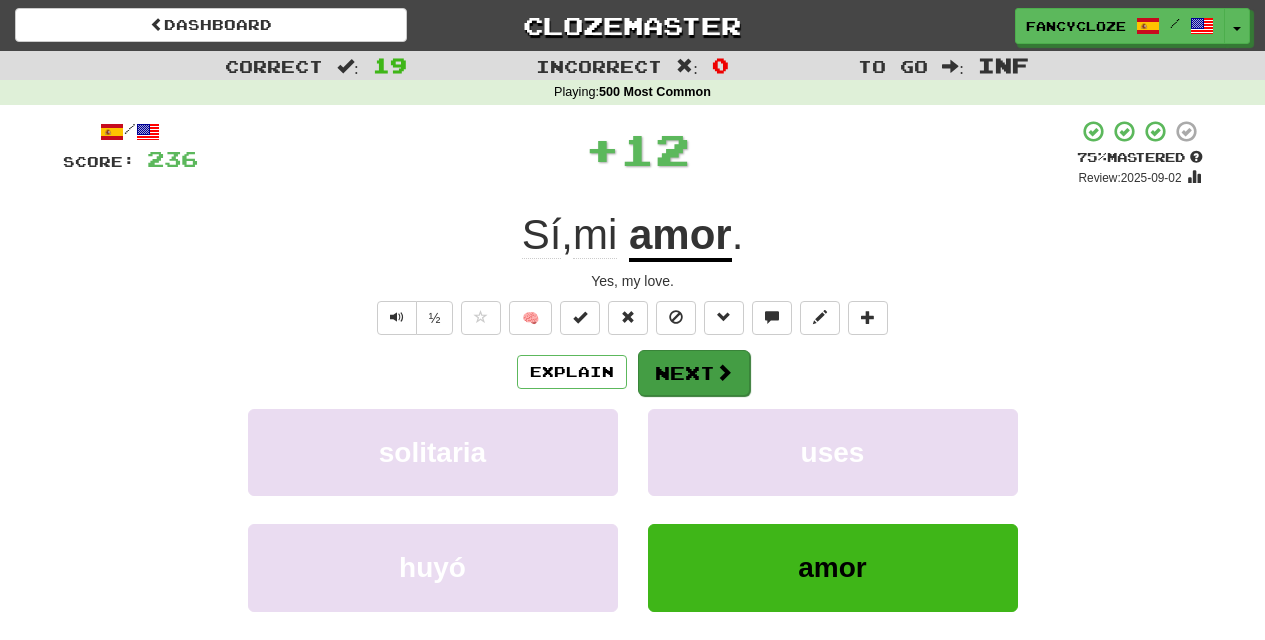 click on "Next" at bounding box center (694, 373) 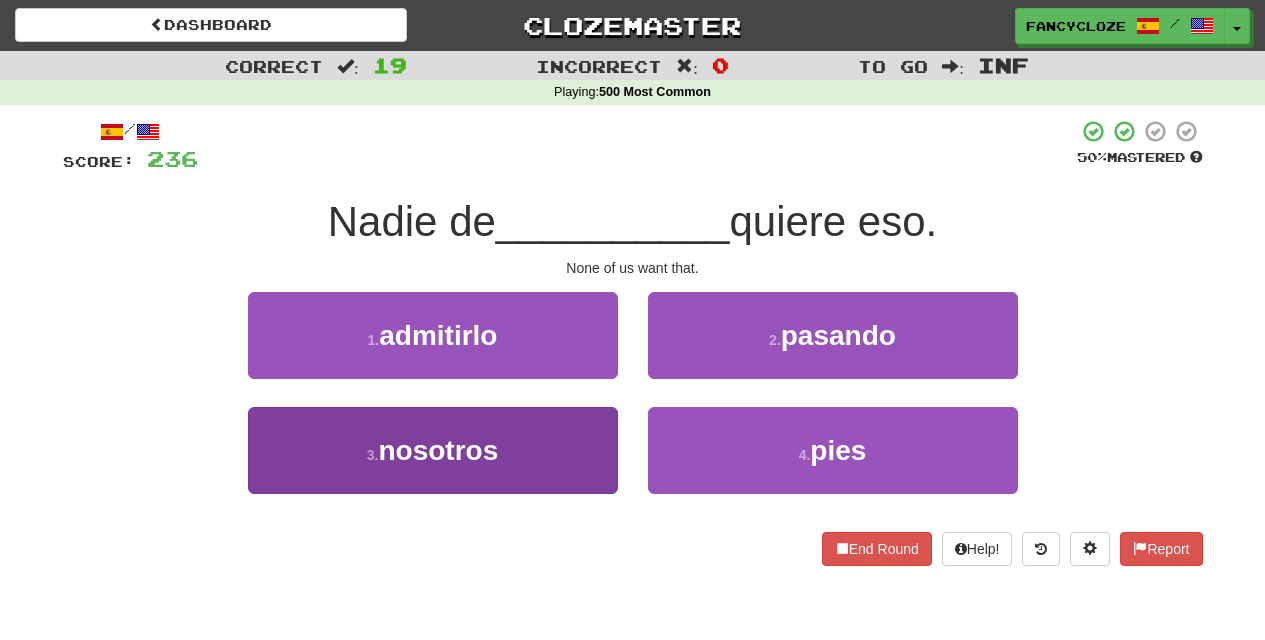 click on "nosotros" at bounding box center (438, 450) 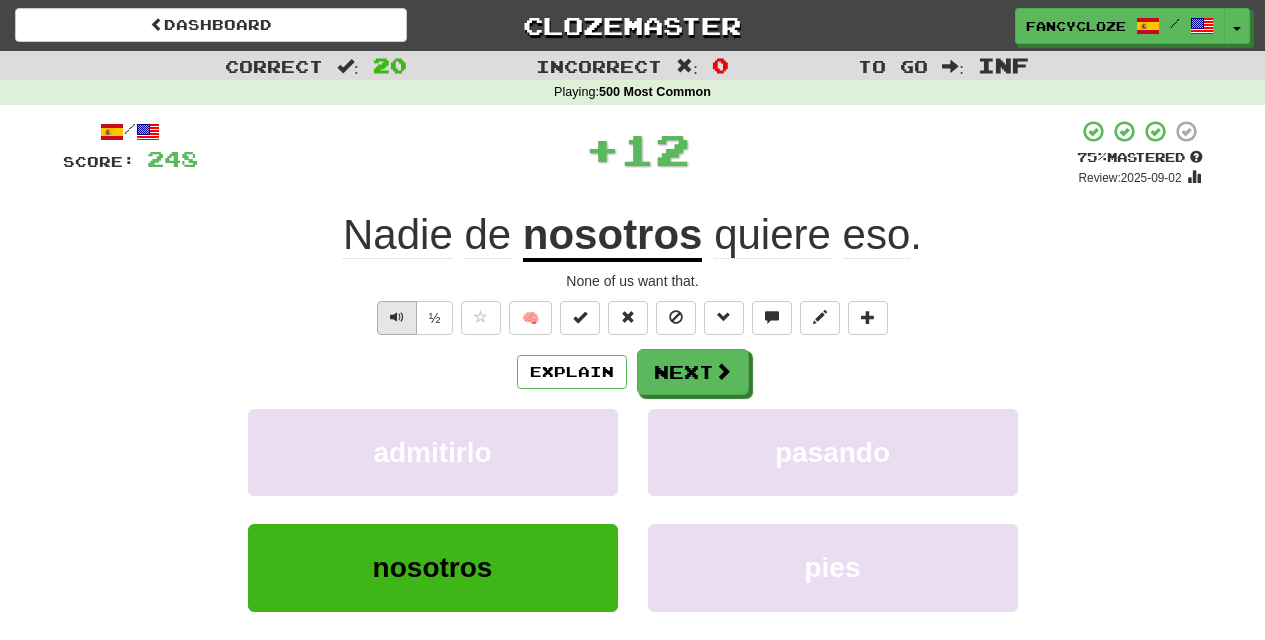 click at bounding box center (397, 318) 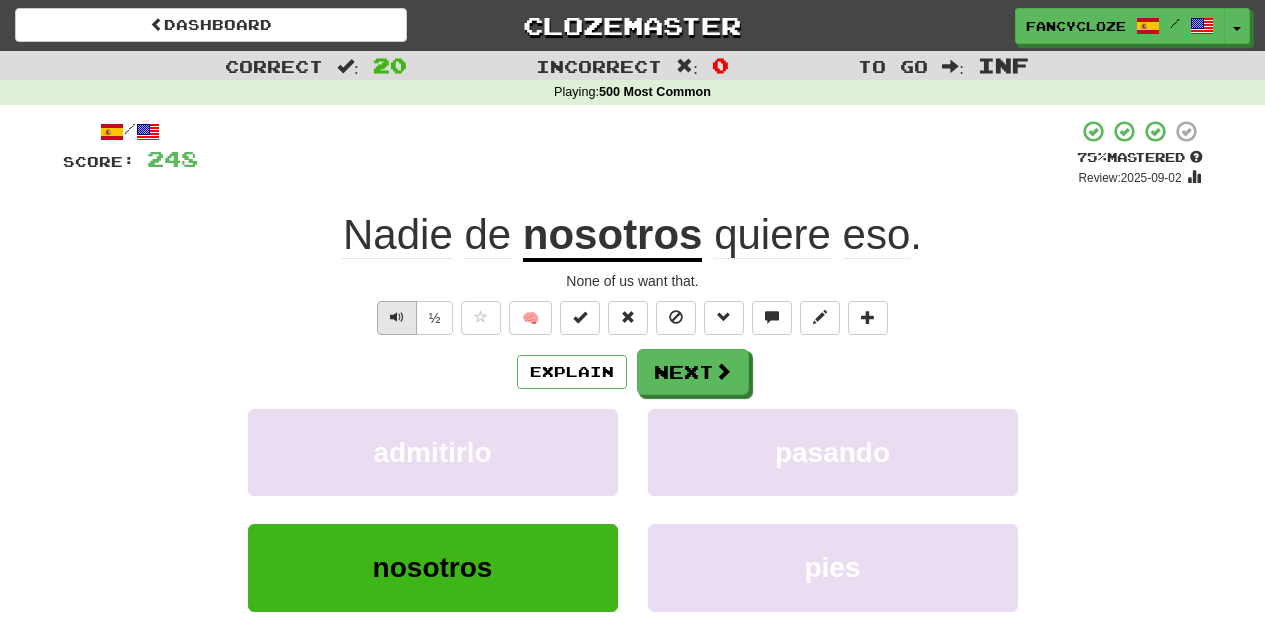 click at bounding box center (397, 317) 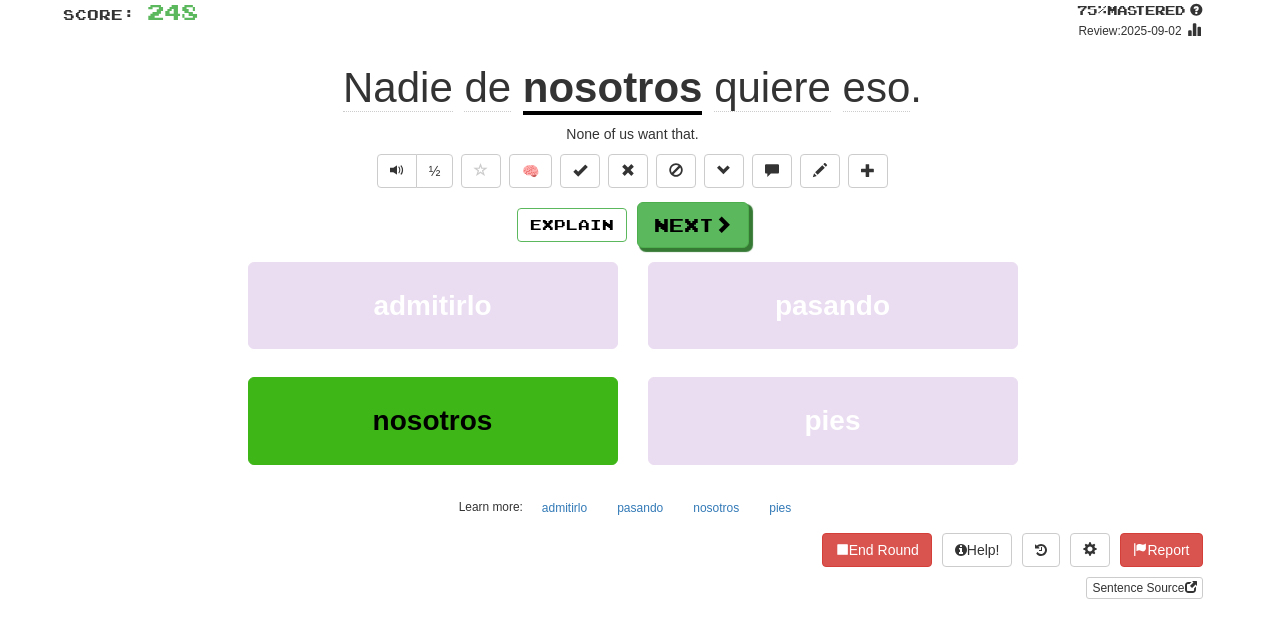 scroll, scrollTop: 512, scrollLeft: 0, axis: vertical 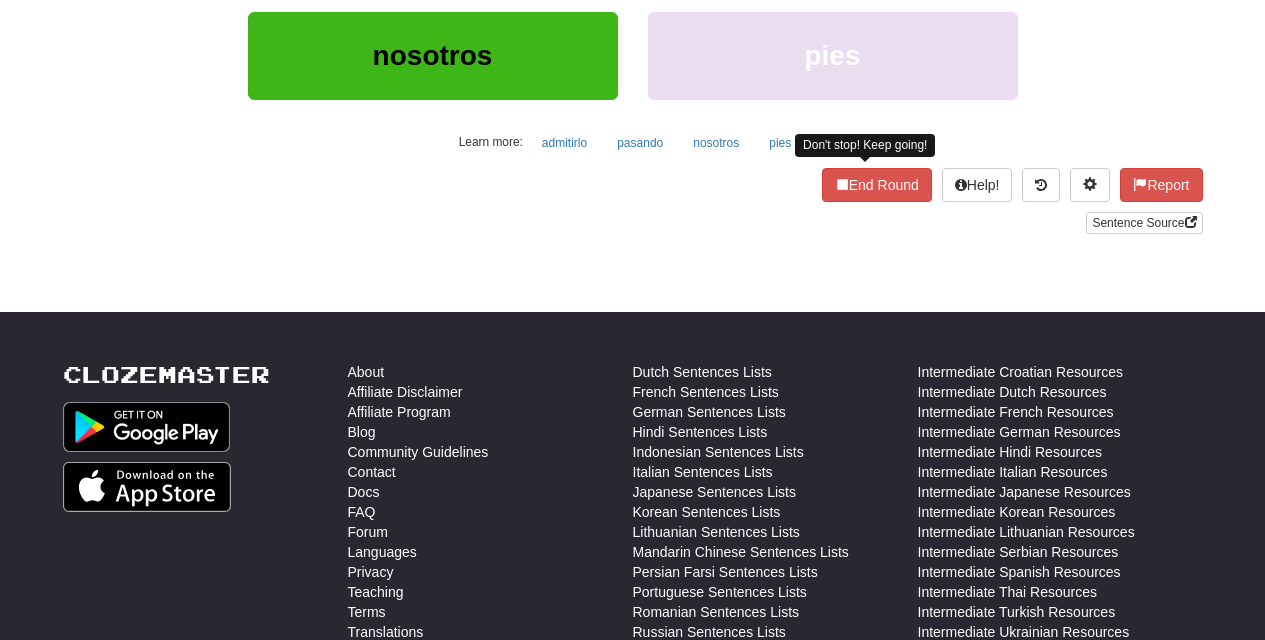 click on "End Round" at bounding box center (877, 185) 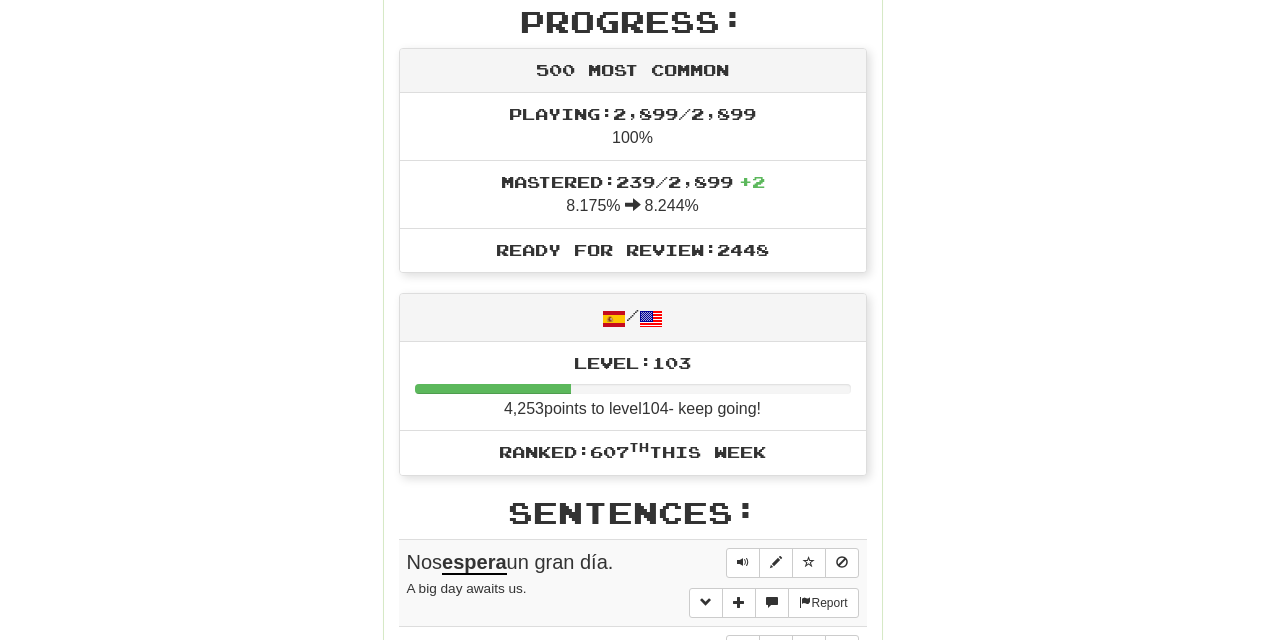 scroll, scrollTop: 0, scrollLeft: 0, axis: both 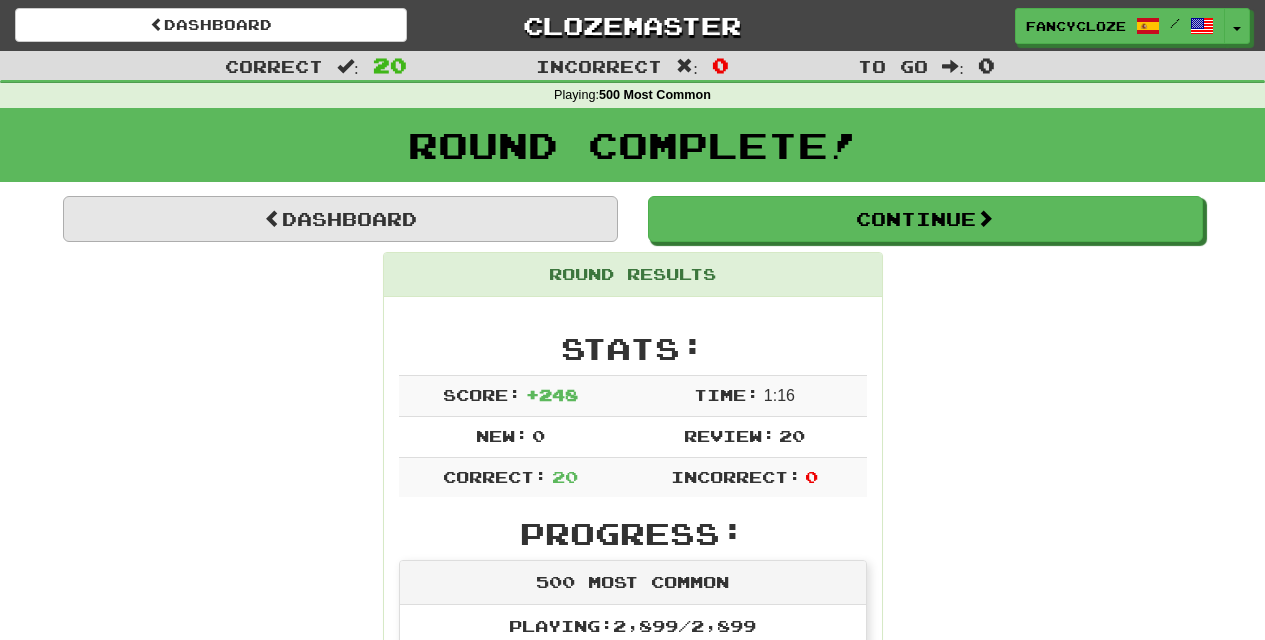 click on "Dashboard" at bounding box center [340, 219] 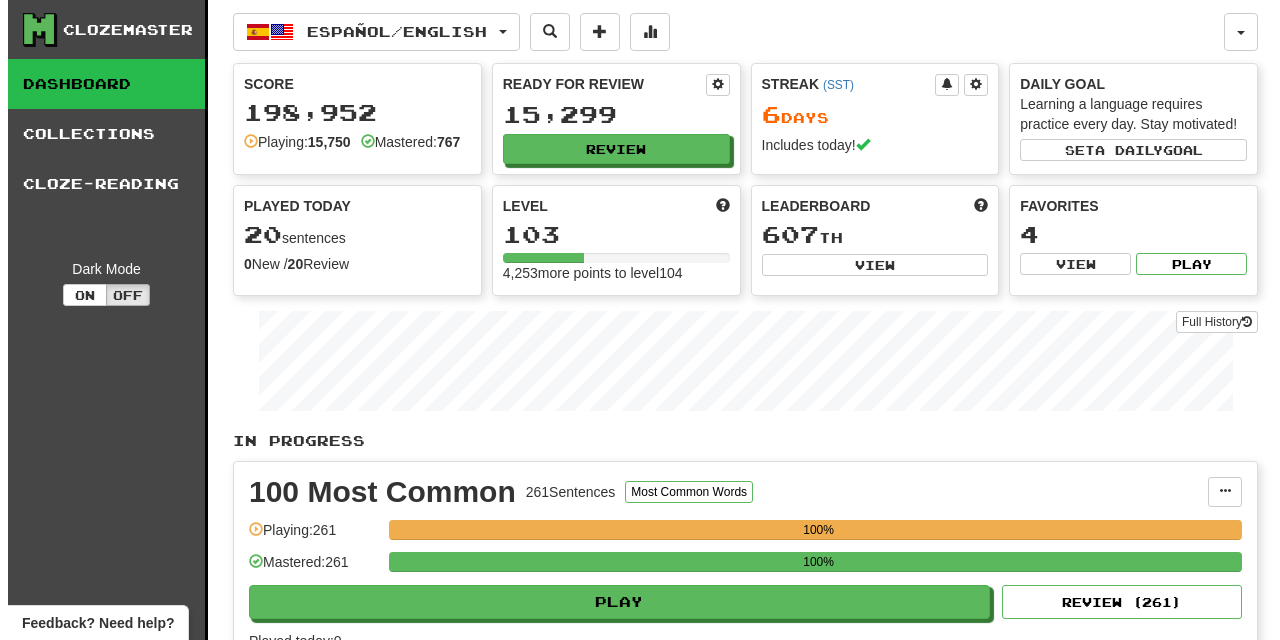 scroll, scrollTop: 0, scrollLeft: 0, axis: both 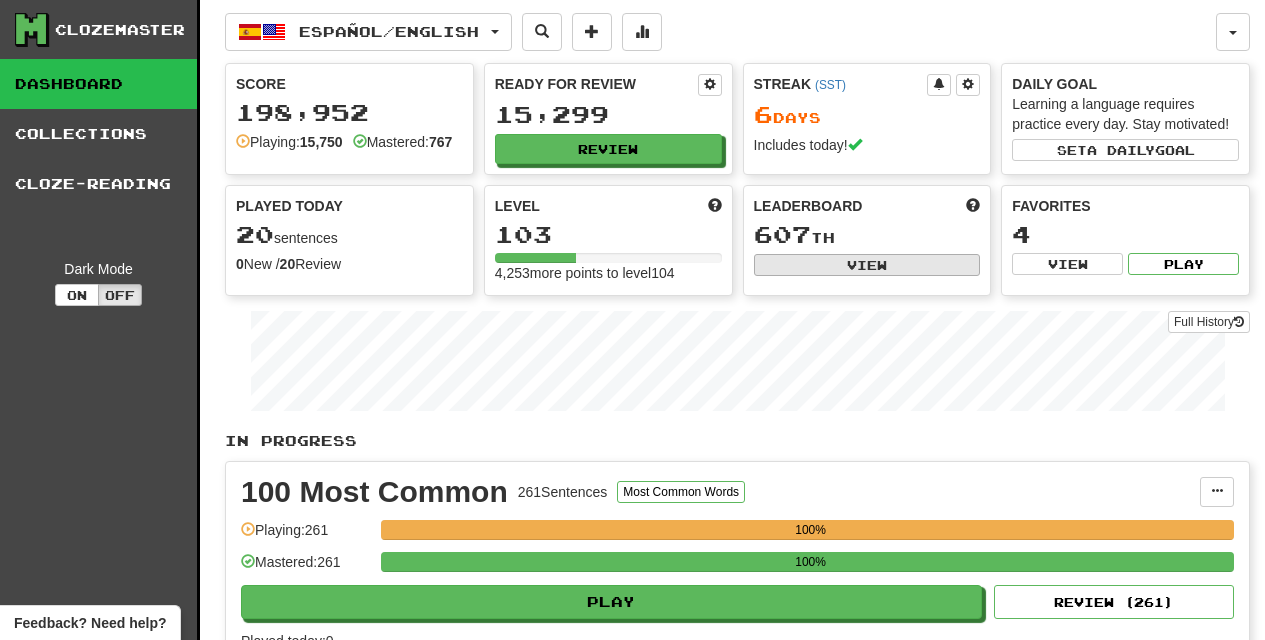 click on "View" at bounding box center (867, 265) 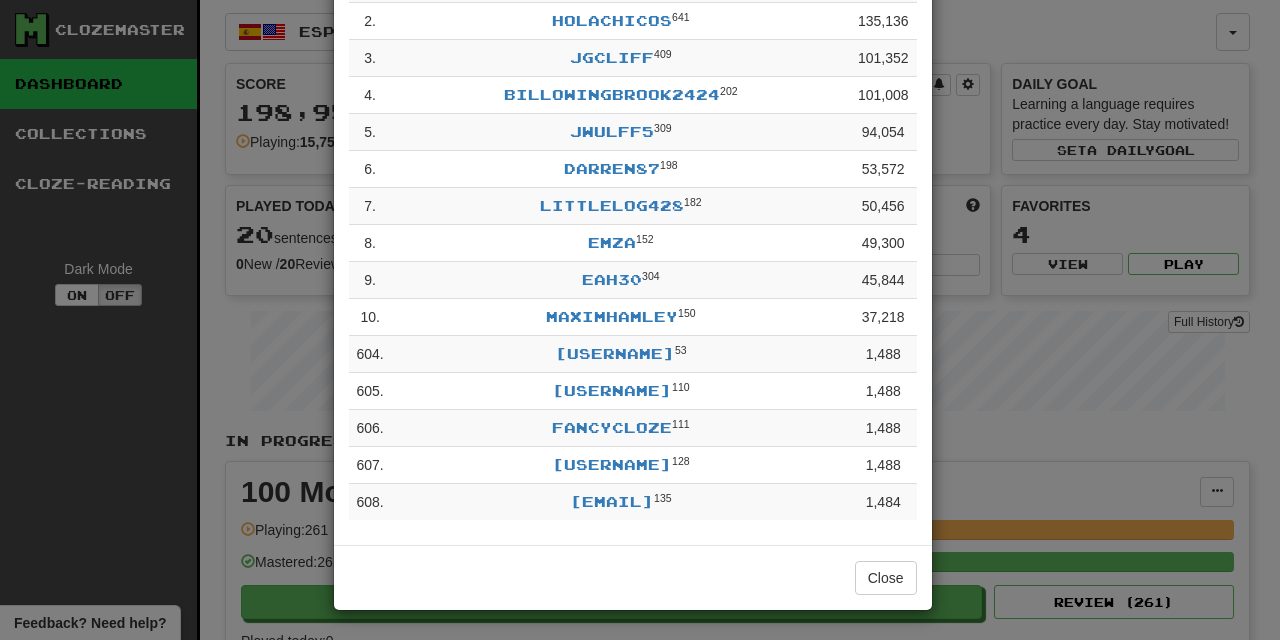 scroll, scrollTop: 0, scrollLeft: 0, axis: both 